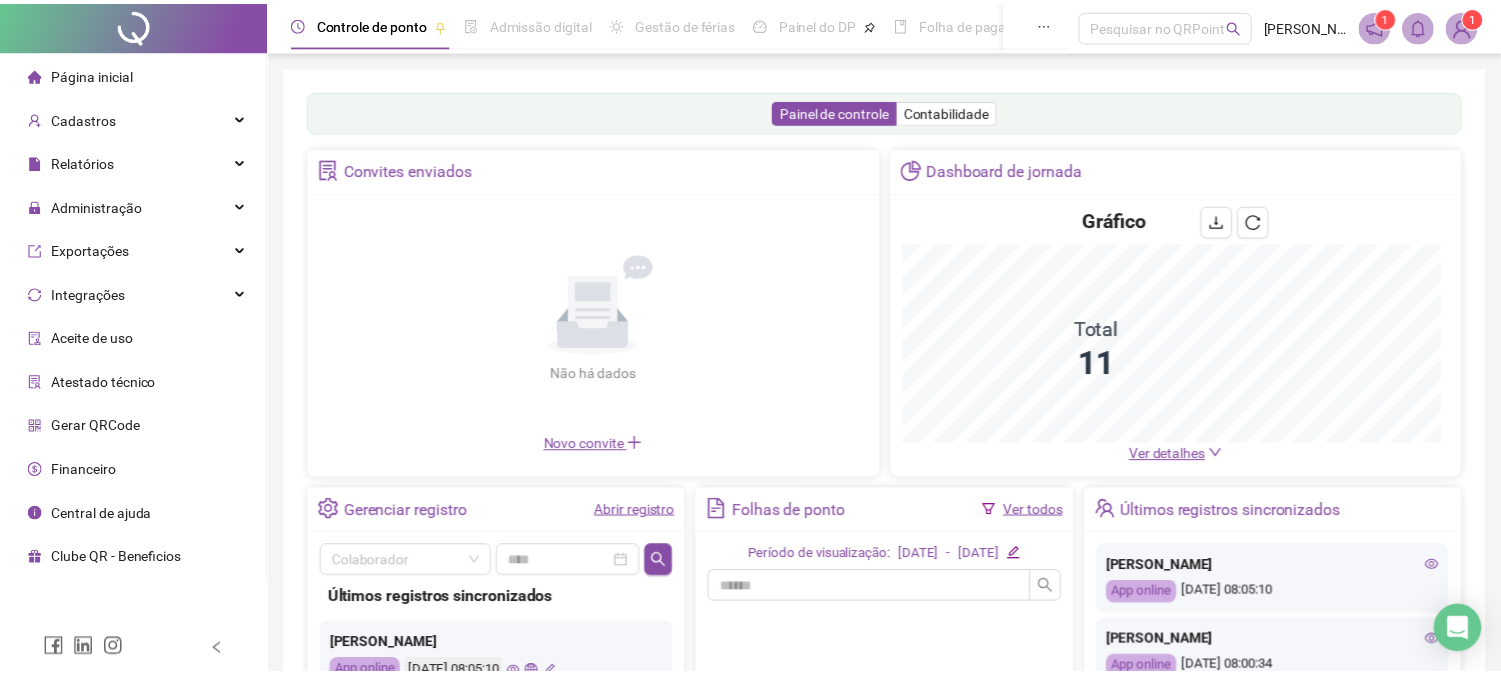 scroll, scrollTop: 0, scrollLeft: 0, axis: both 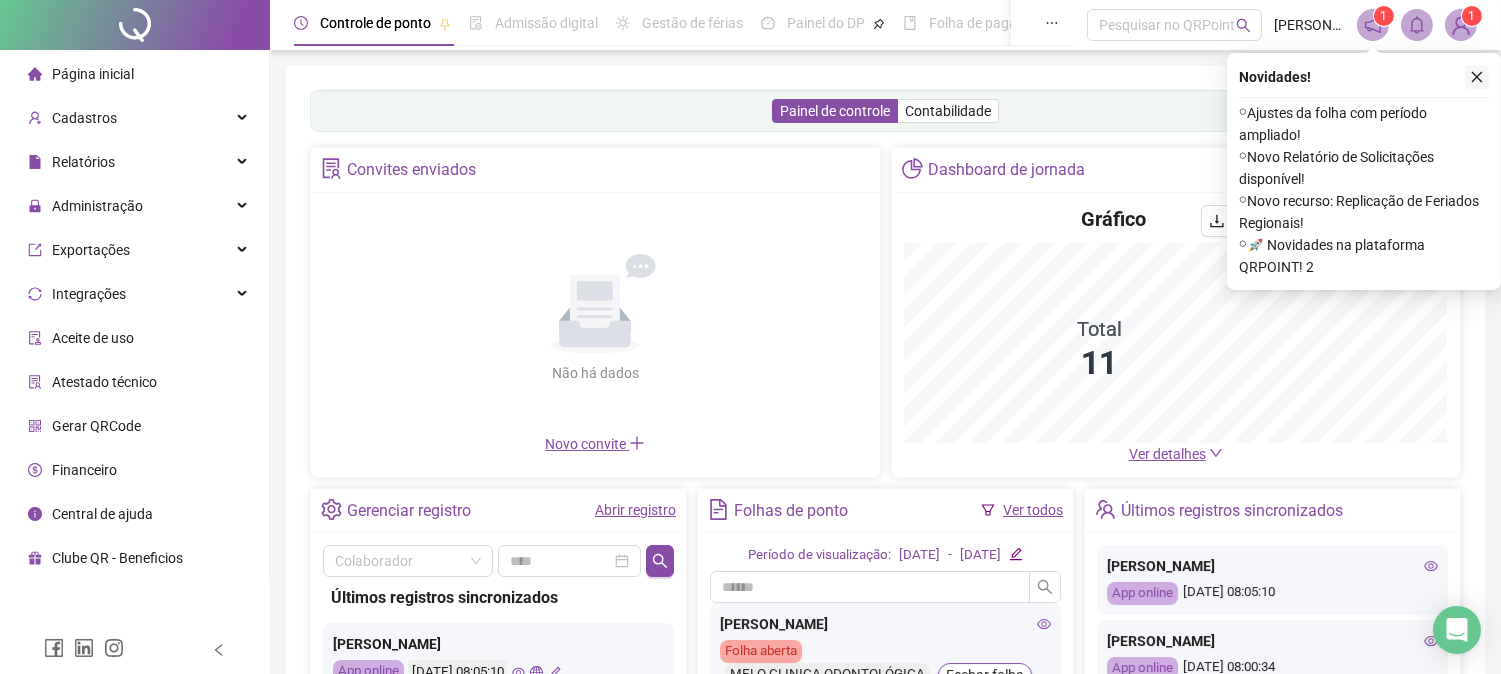 click 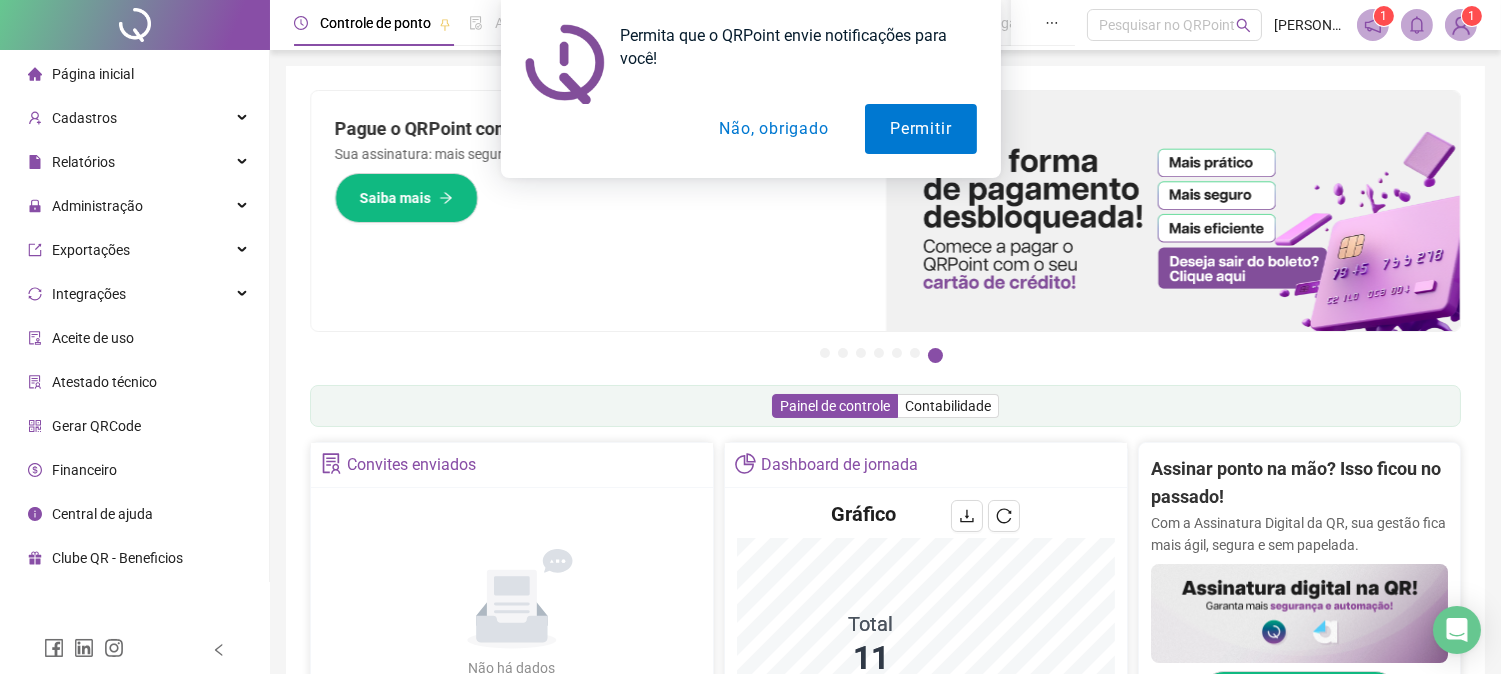 click on "Não, obrigado" at bounding box center [773, 129] 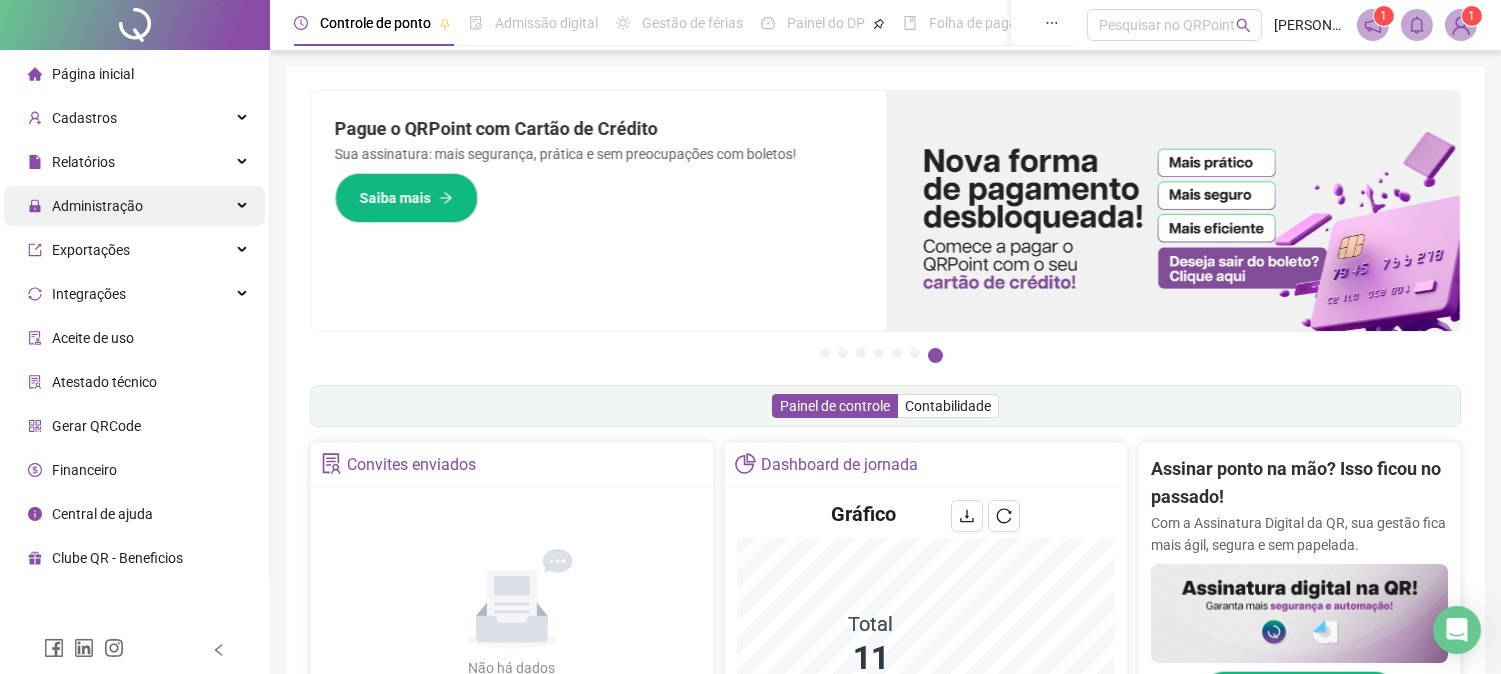 click on "Administração" at bounding box center [97, 206] 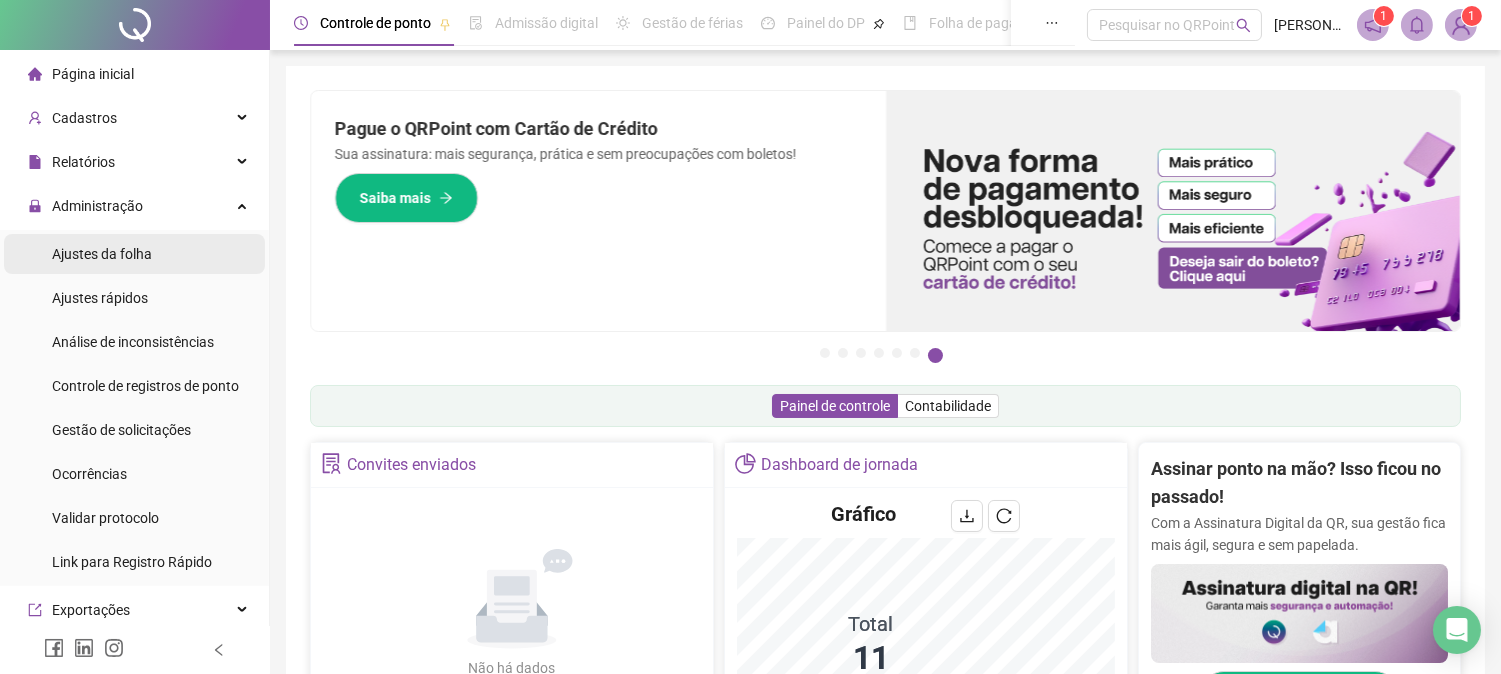 click on "Ajustes da folha" at bounding box center [102, 254] 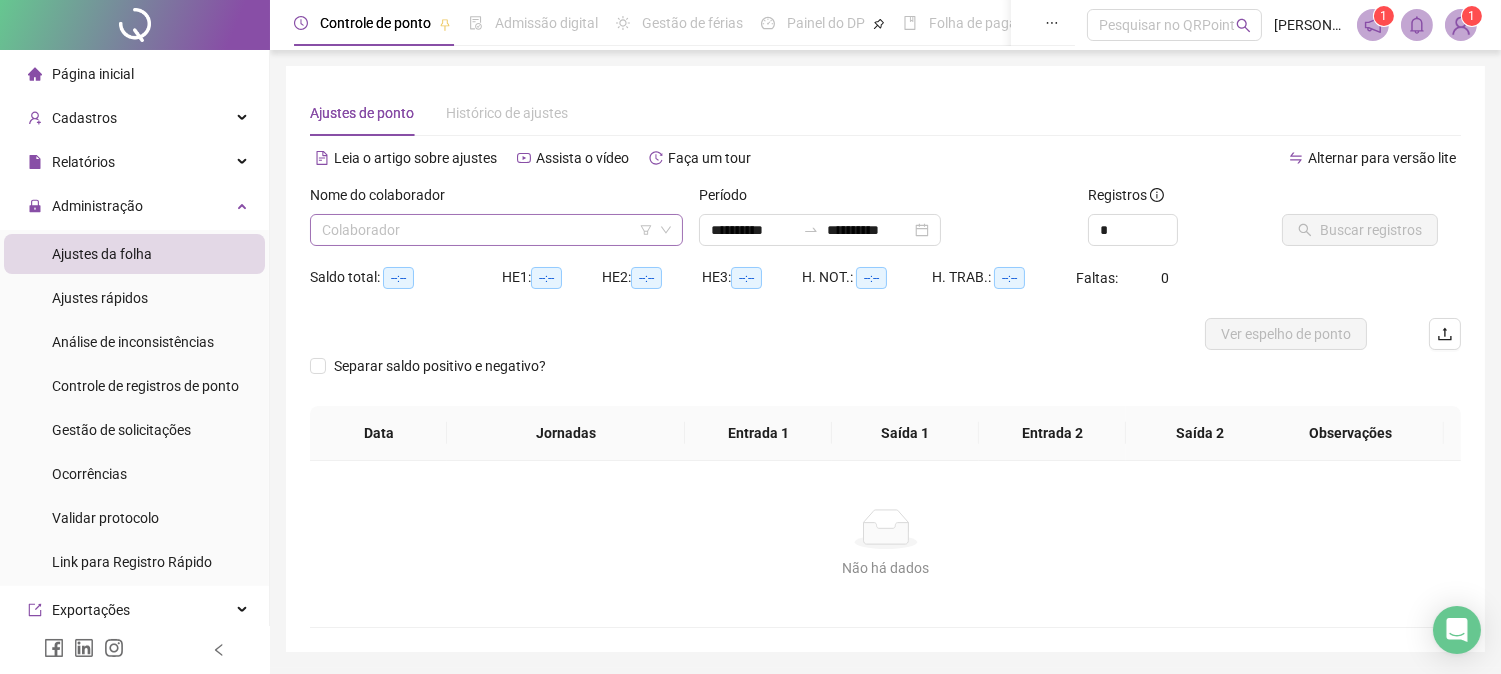 click at bounding box center [490, 230] 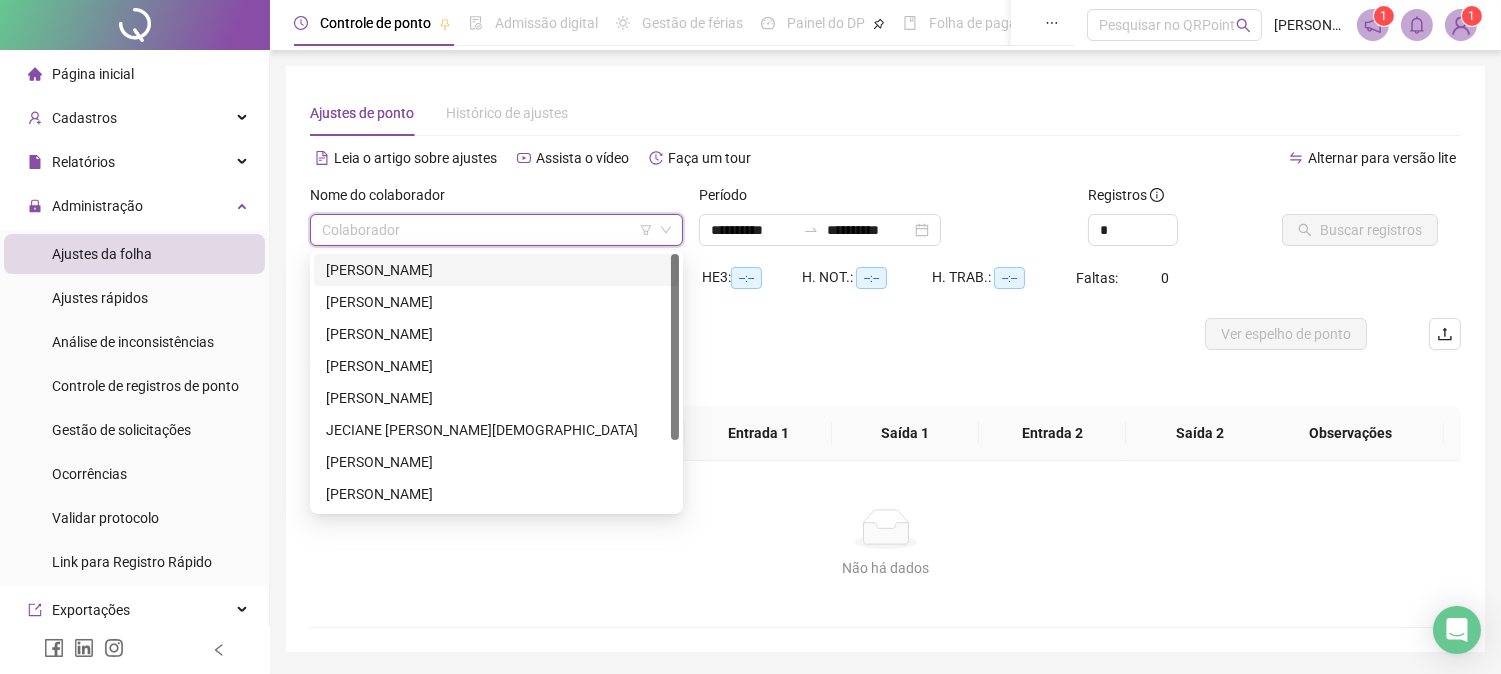 click on "[PERSON_NAME]" at bounding box center (496, 270) 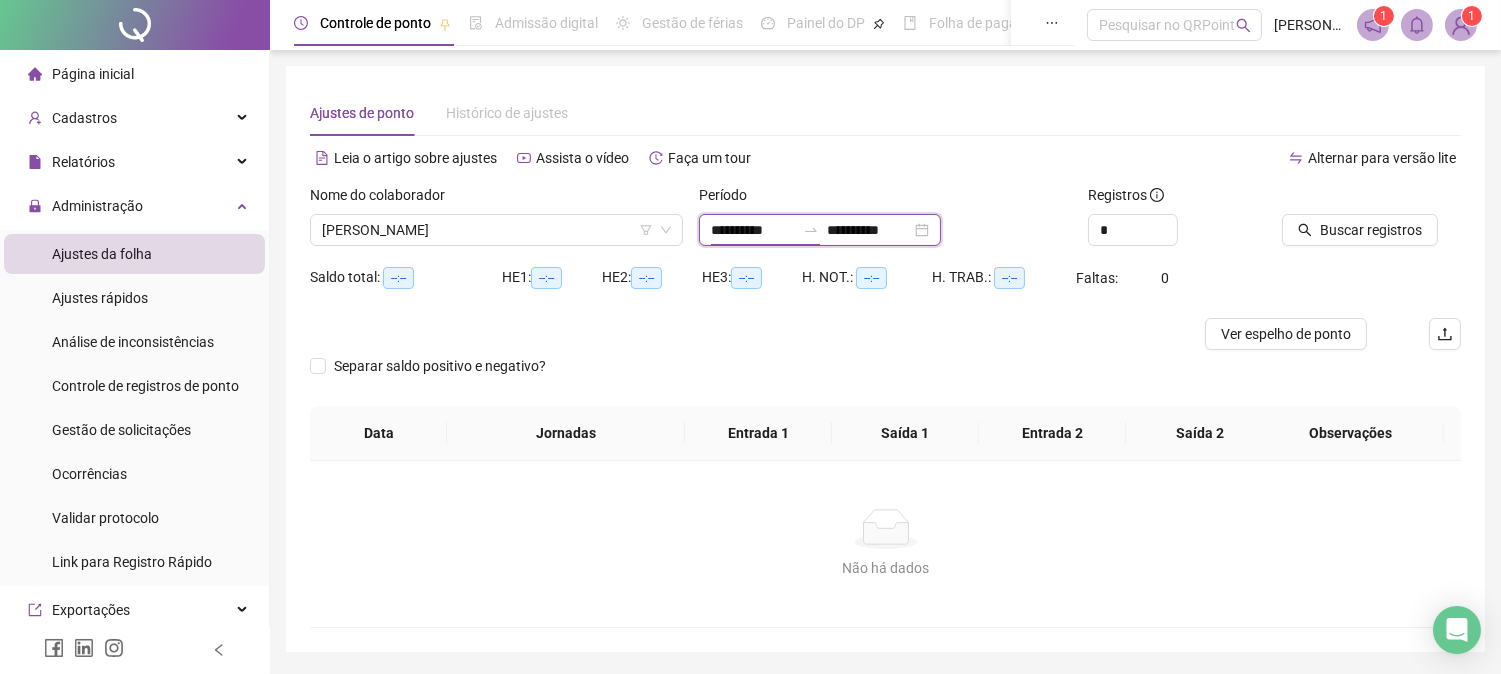click on "**********" at bounding box center [753, 230] 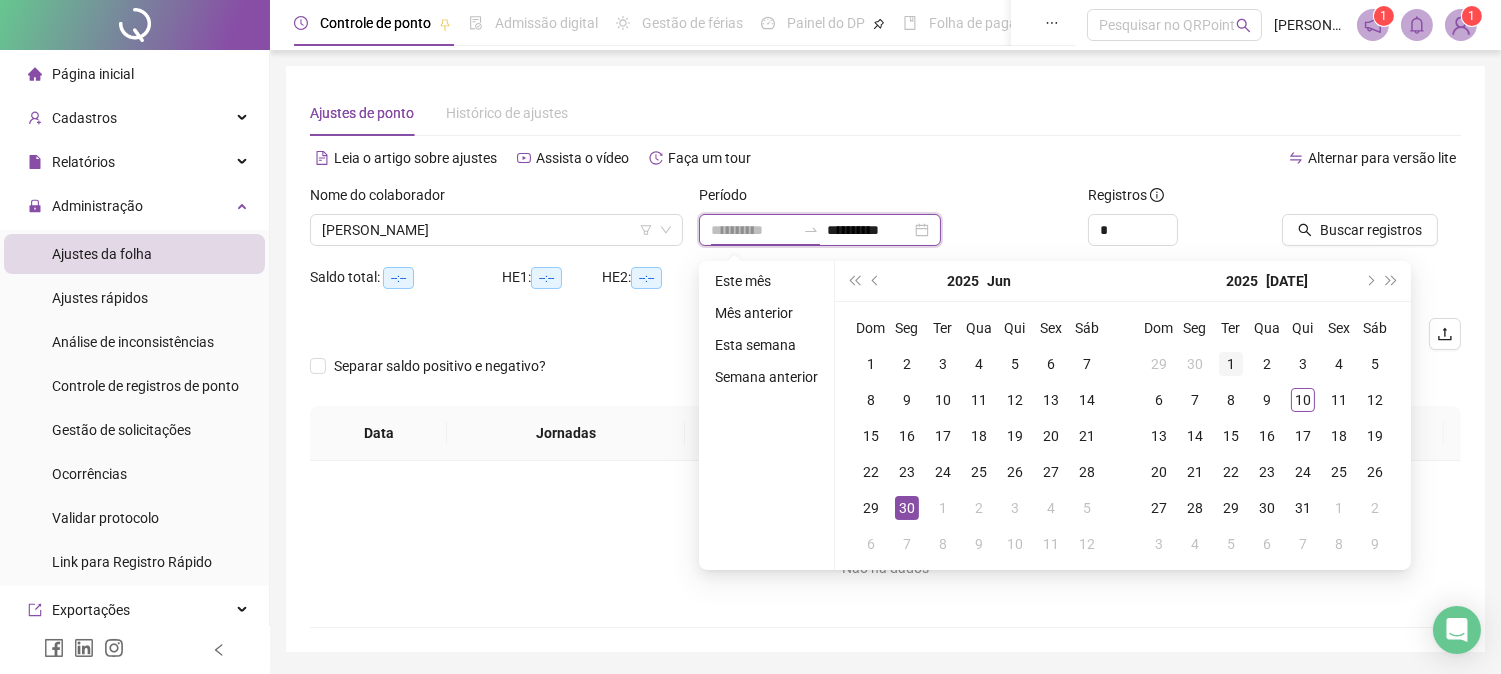 type on "**********" 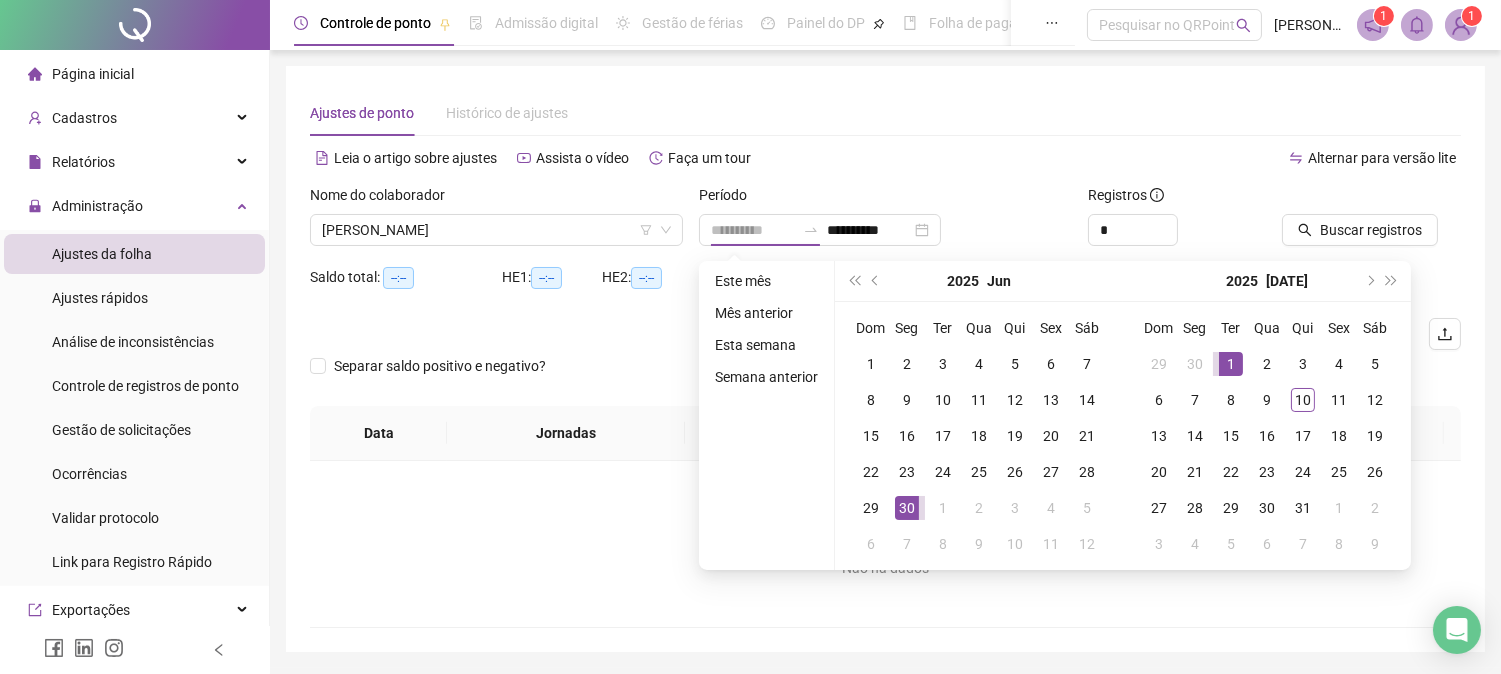 click on "1" at bounding box center [1231, 364] 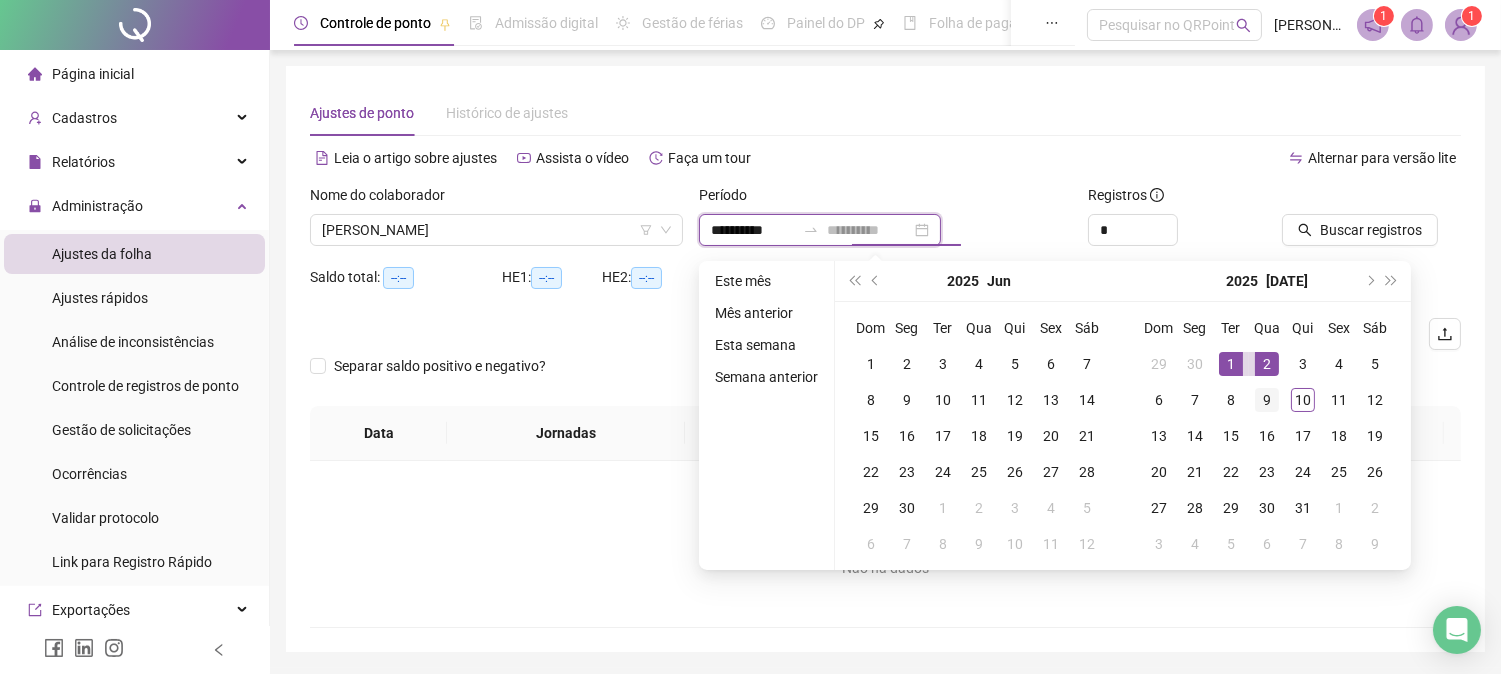 type on "**********" 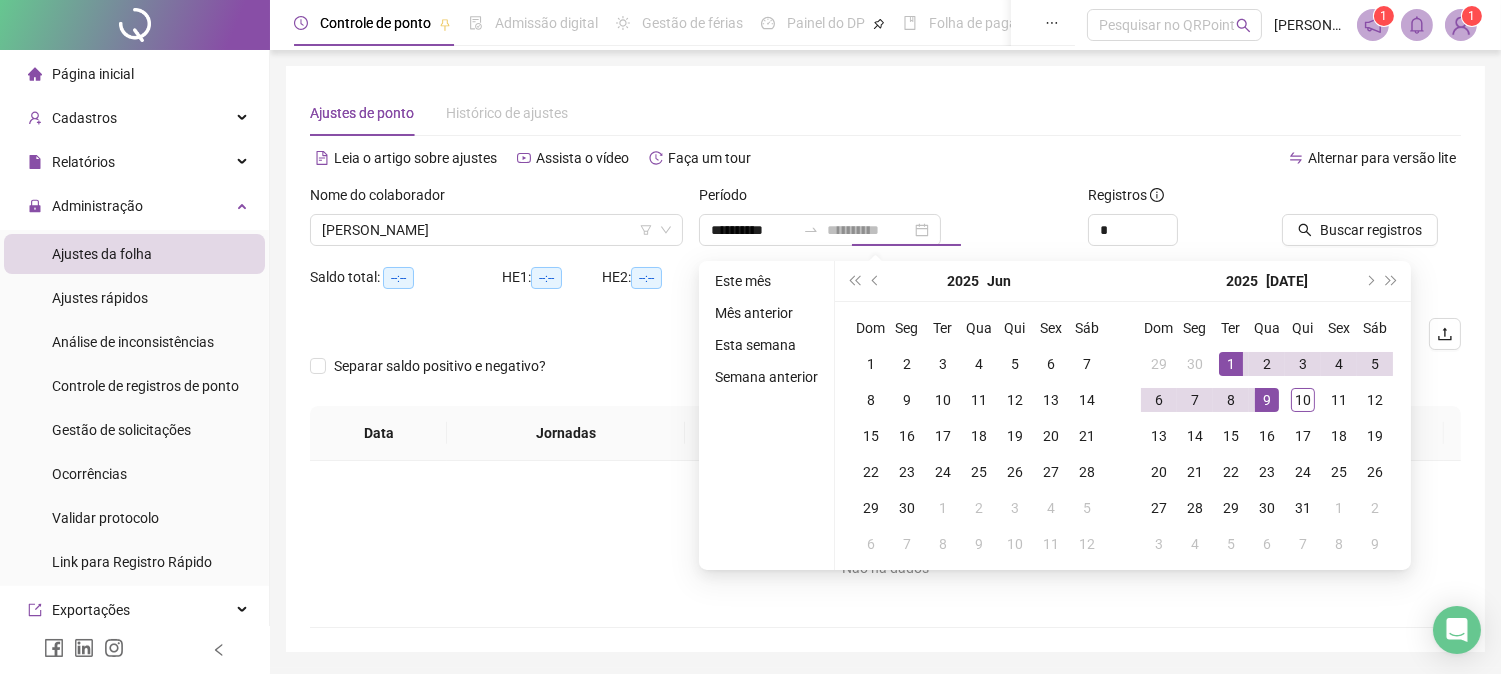 click on "9" at bounding box center [1267, 400] 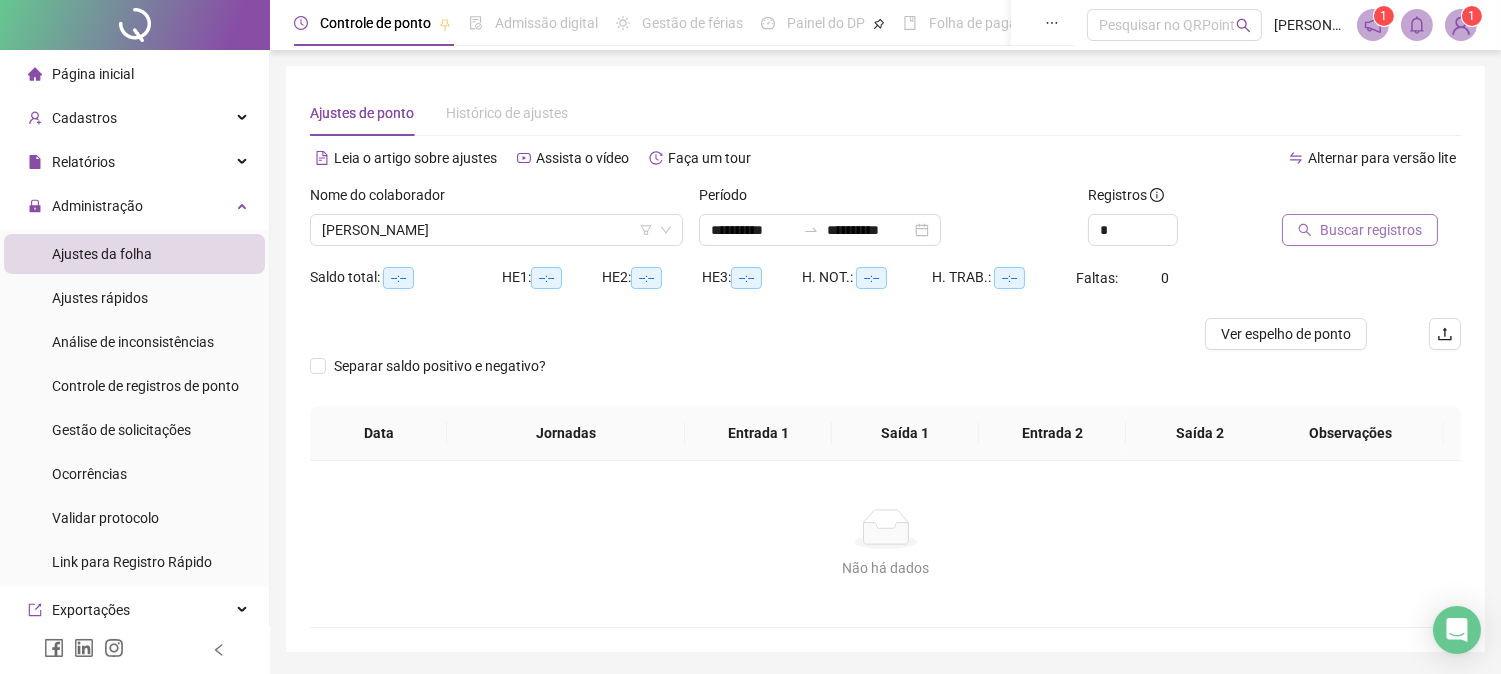 click on "Buscar registros" at bounding box center [1371, 230] 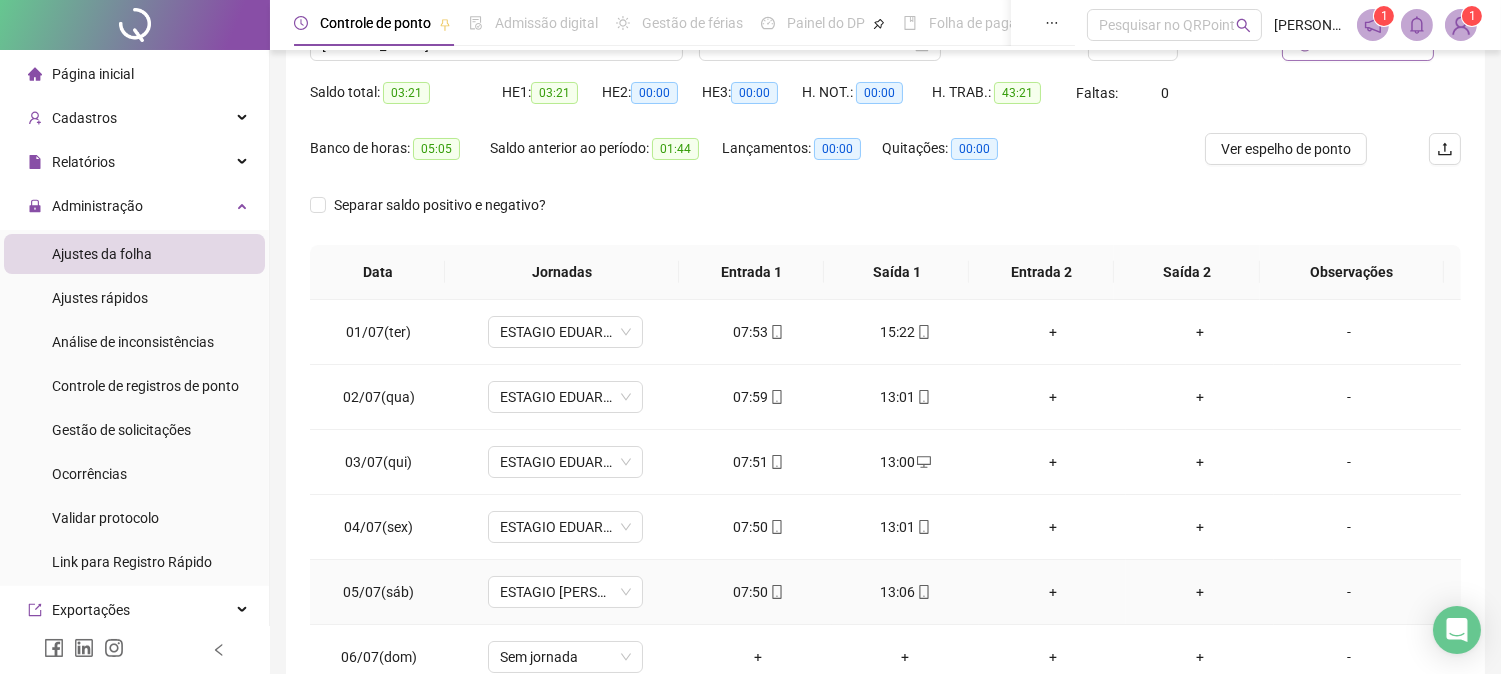 scroll, scrollTop: 347, scrollLeft: 0, axis: vertical 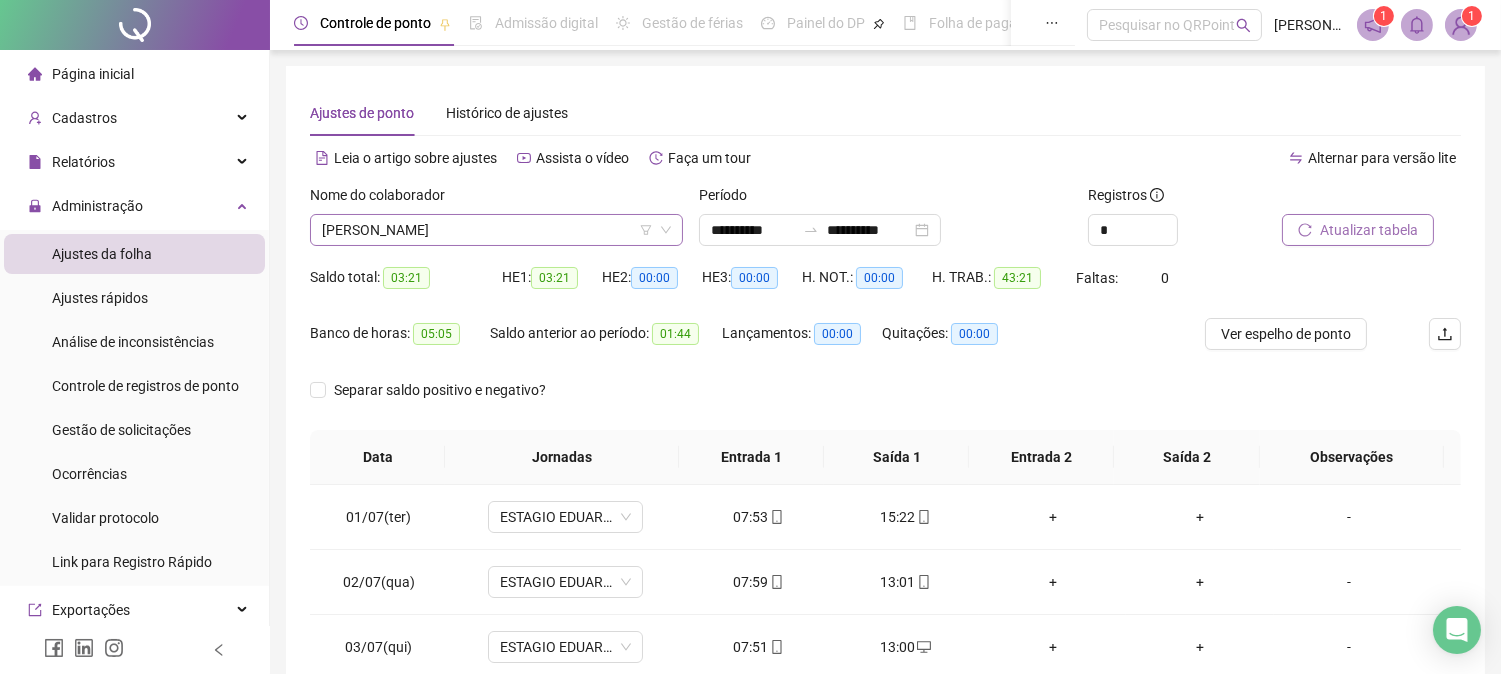 click on "[PERSON_NAME]" at bounding box center (496, 230) 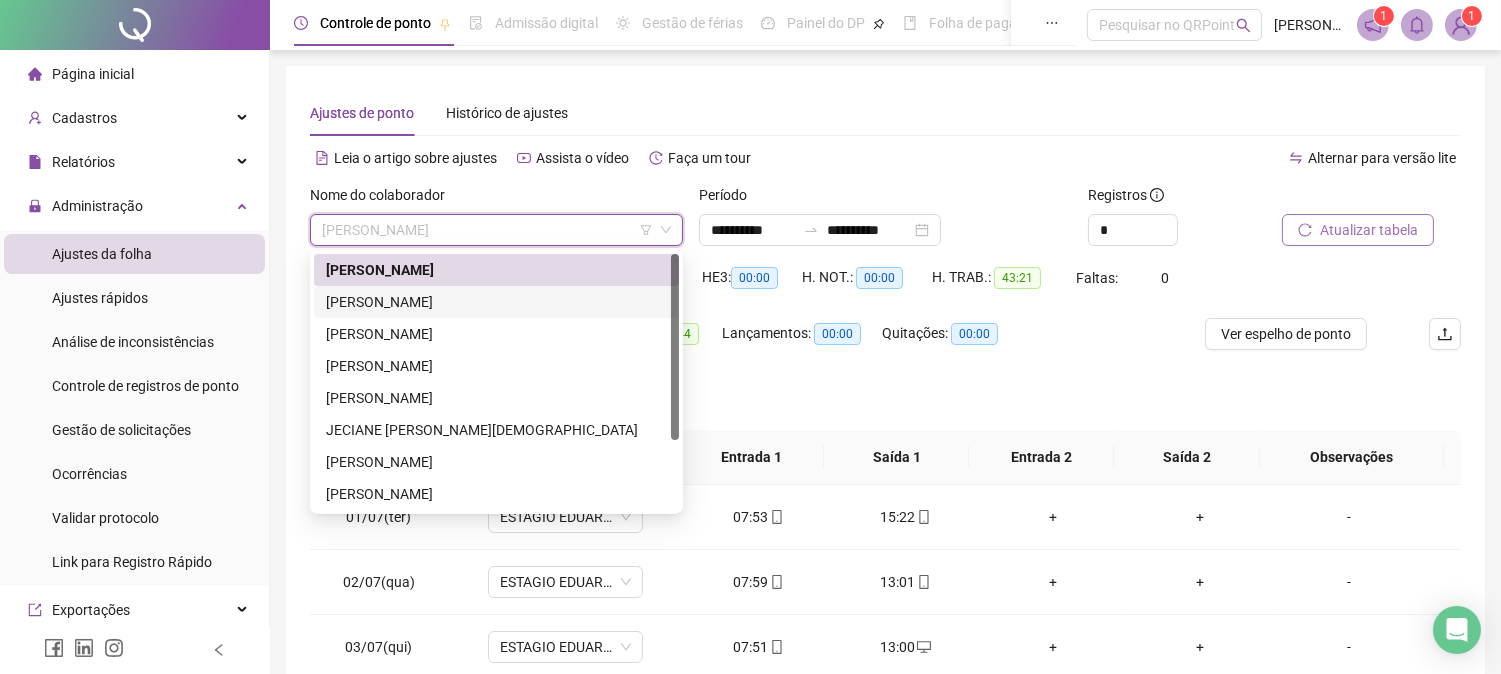 click on "[PERSON_NAME]" at bounding box center (496, 302) 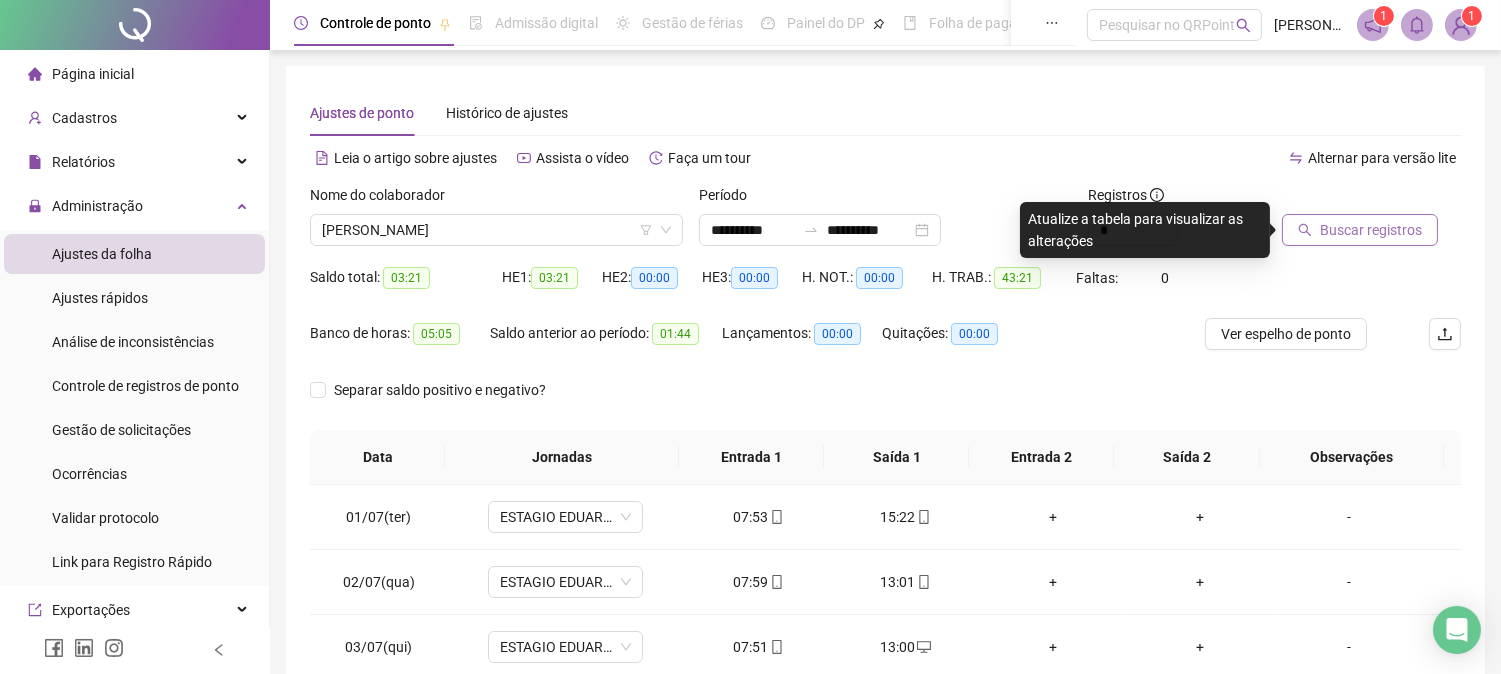 click on "Buscar registros" at bounding box center [1371, 230] 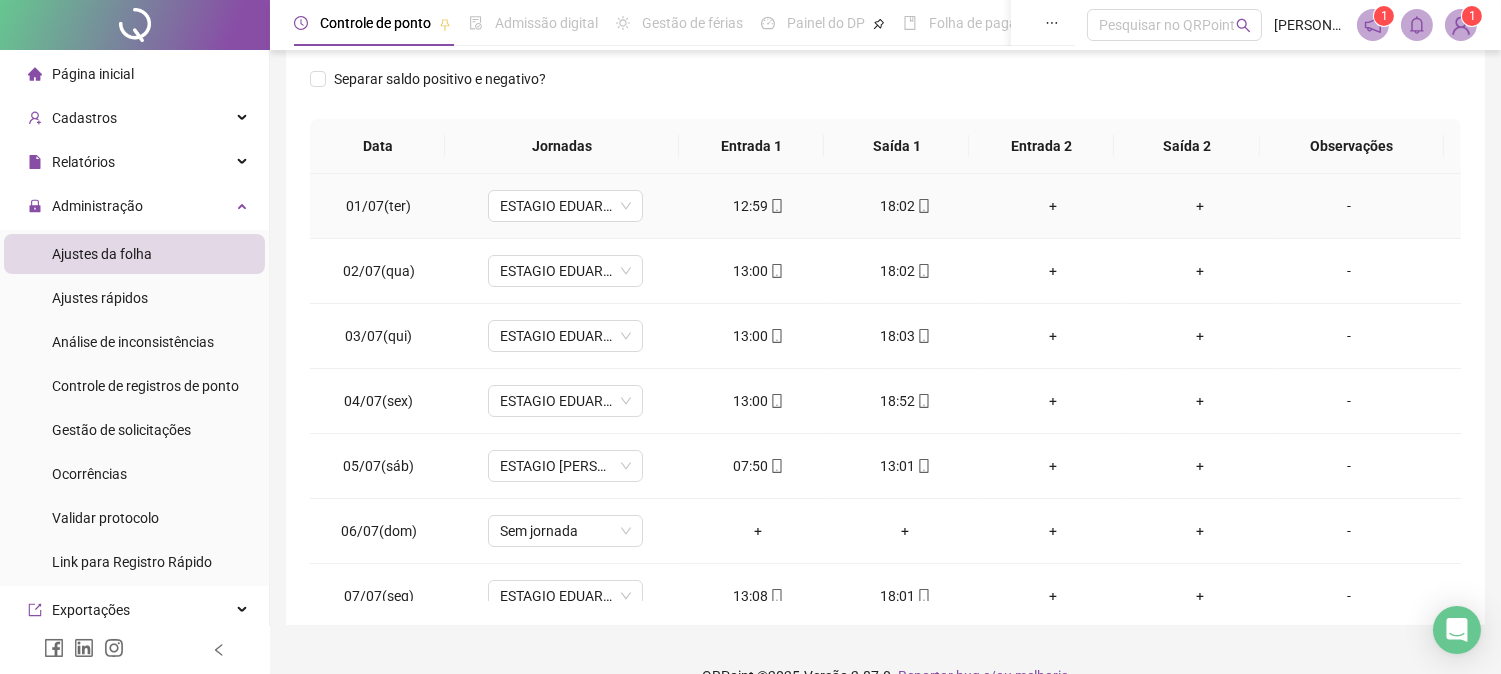 scroll, scrollTop: 347, scrollLeft: 0, axis: vertical 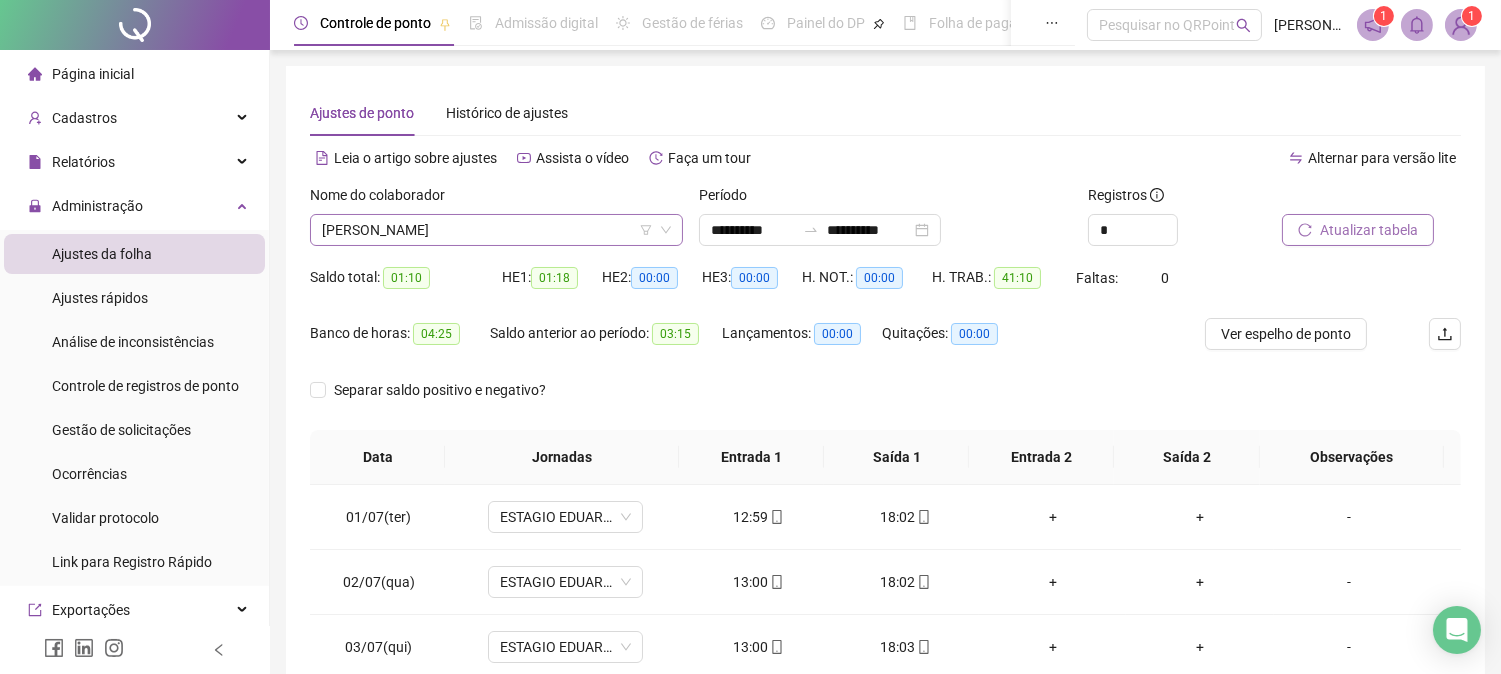 click on "[PERSON_NAME]" at bounding box center [496, 230] 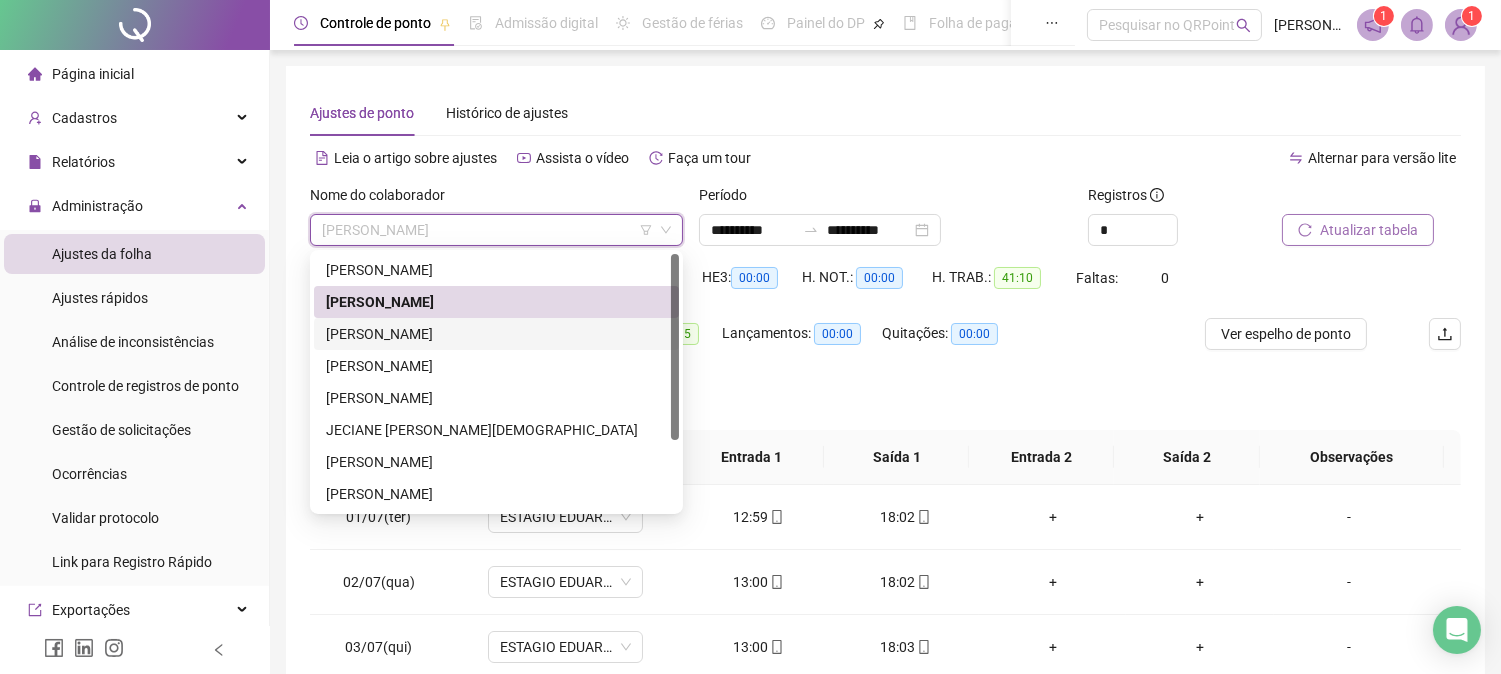 click on "[PERSON_NAME]" at bounding box center [496, 334] 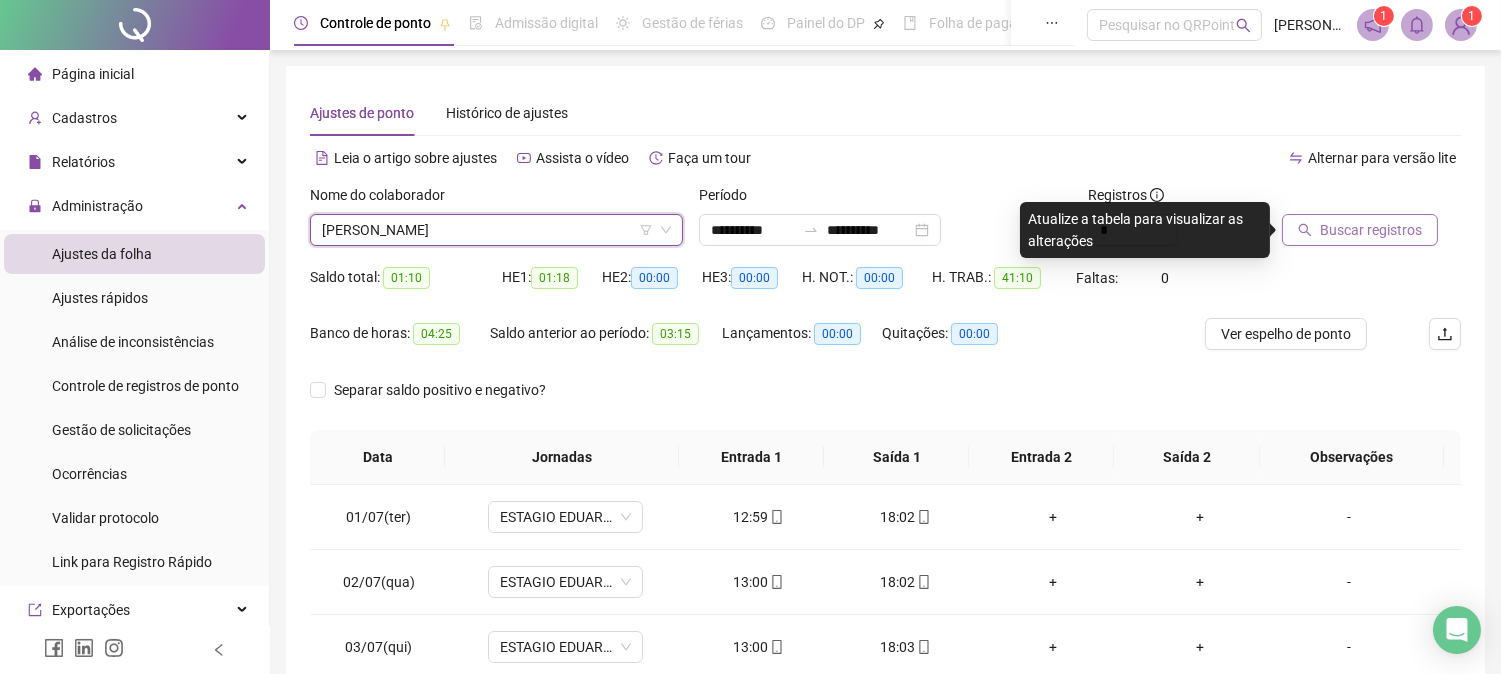 click on "Buscar registros" at bounding box center (1371, 230) 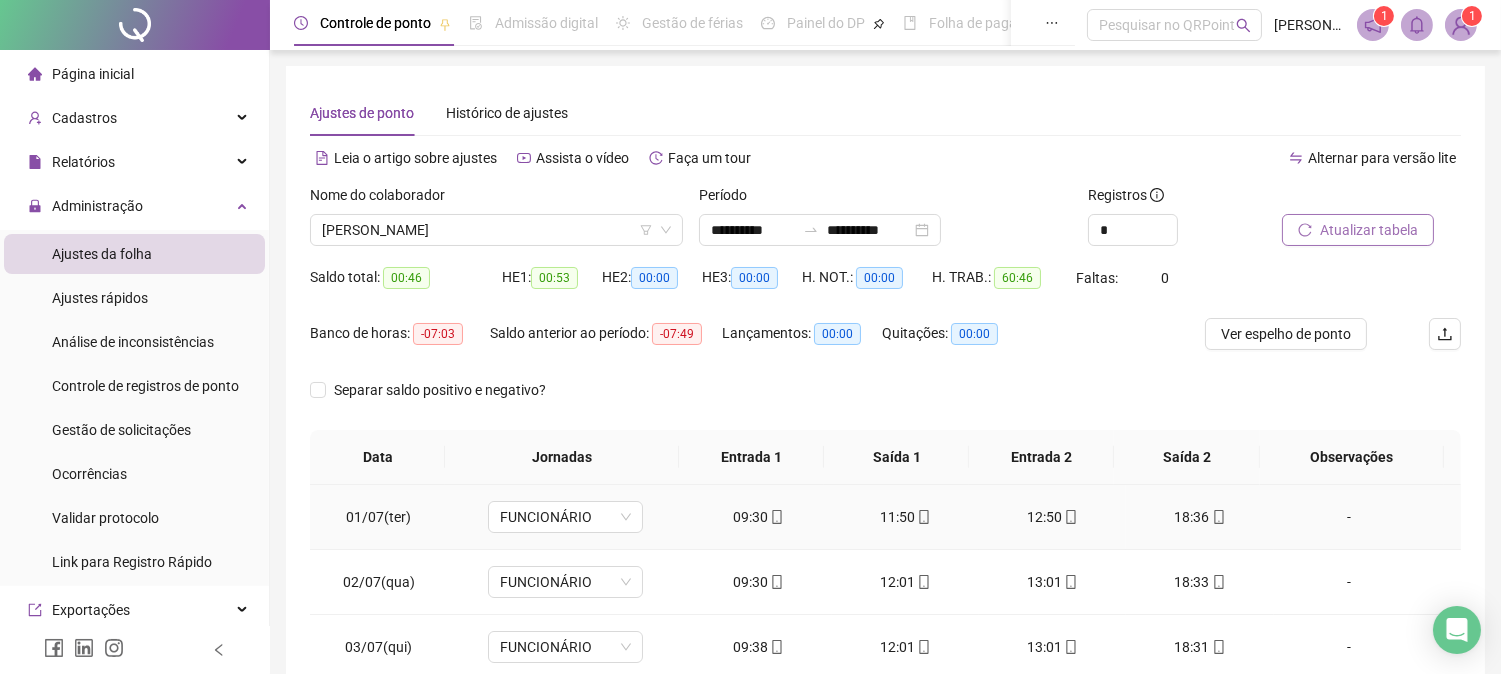 scroll, scrollTop: 347, scrollLeft: 0, axis: vertical 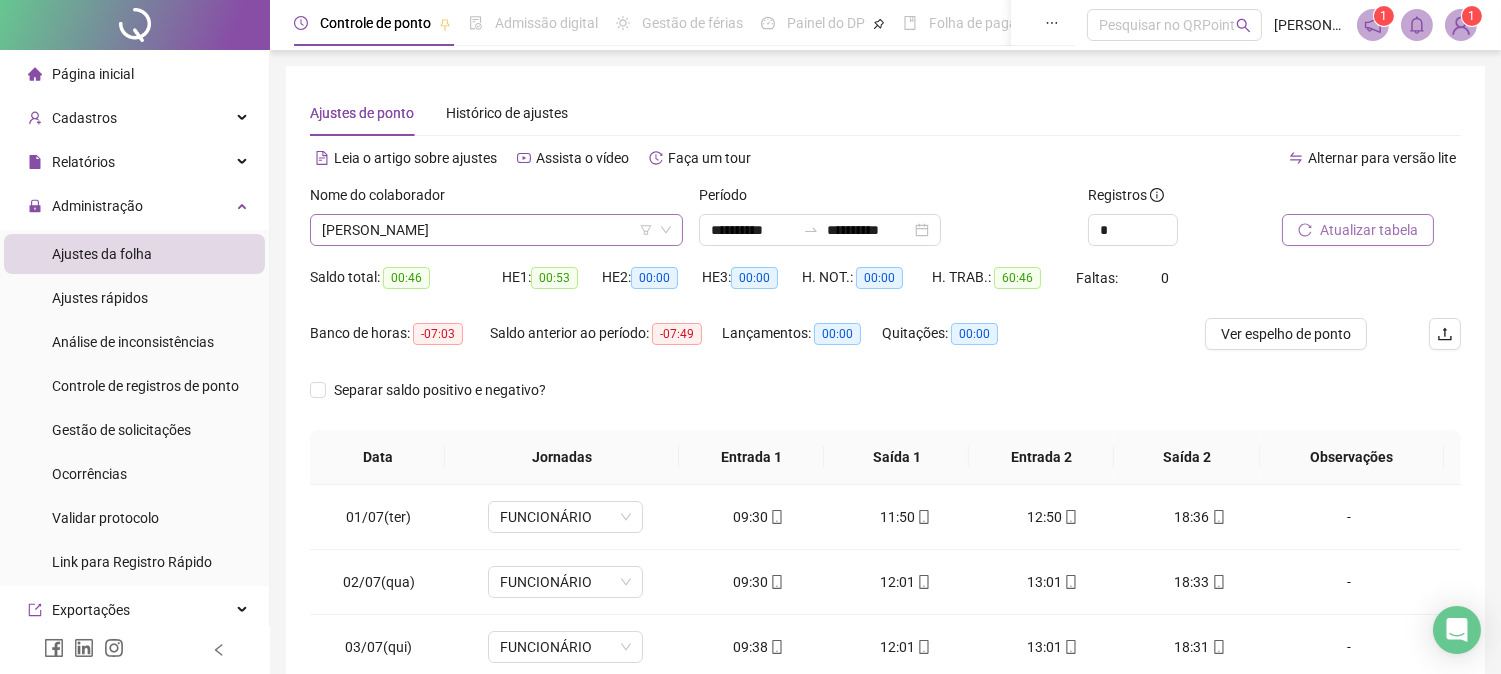 click on "[PERSON_NAME]" at bounding box center [496, 230] 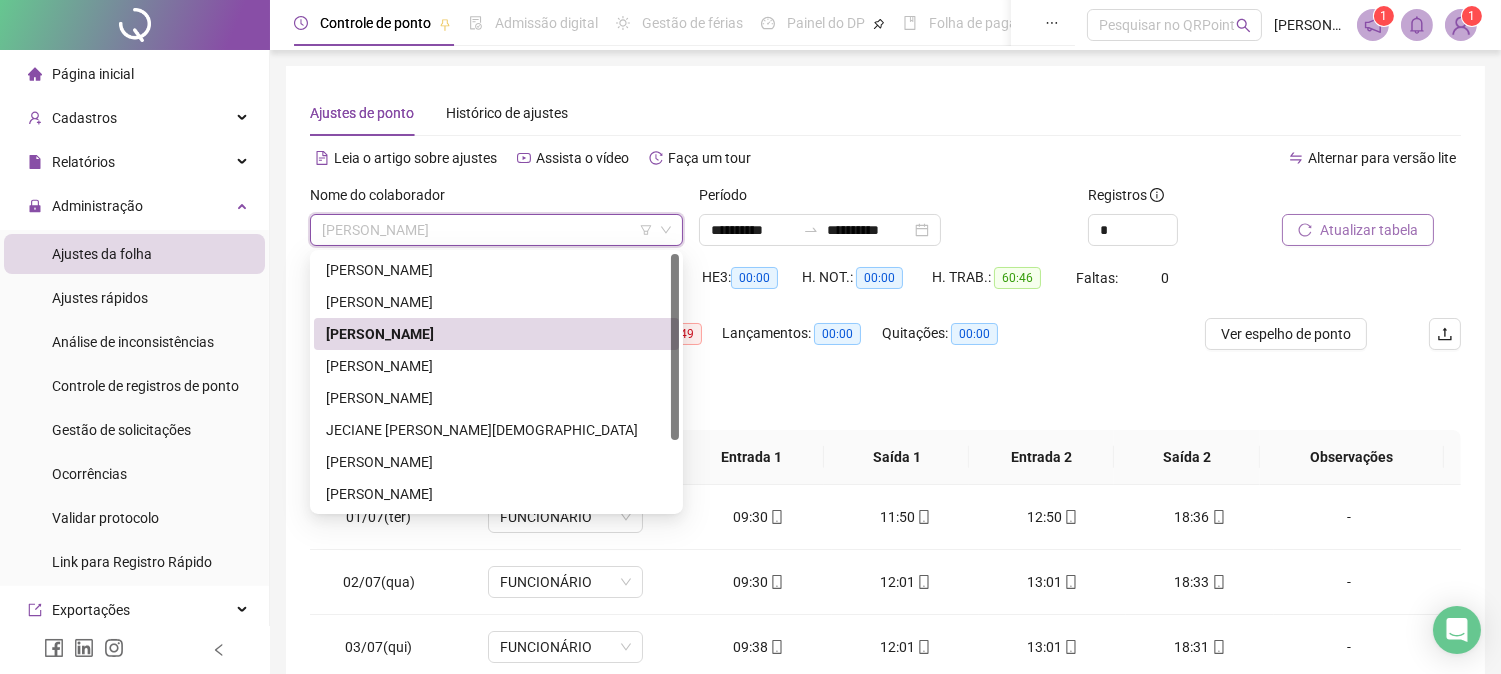 click on "[PERSON_NAME]" at bounding box center (496, 230) 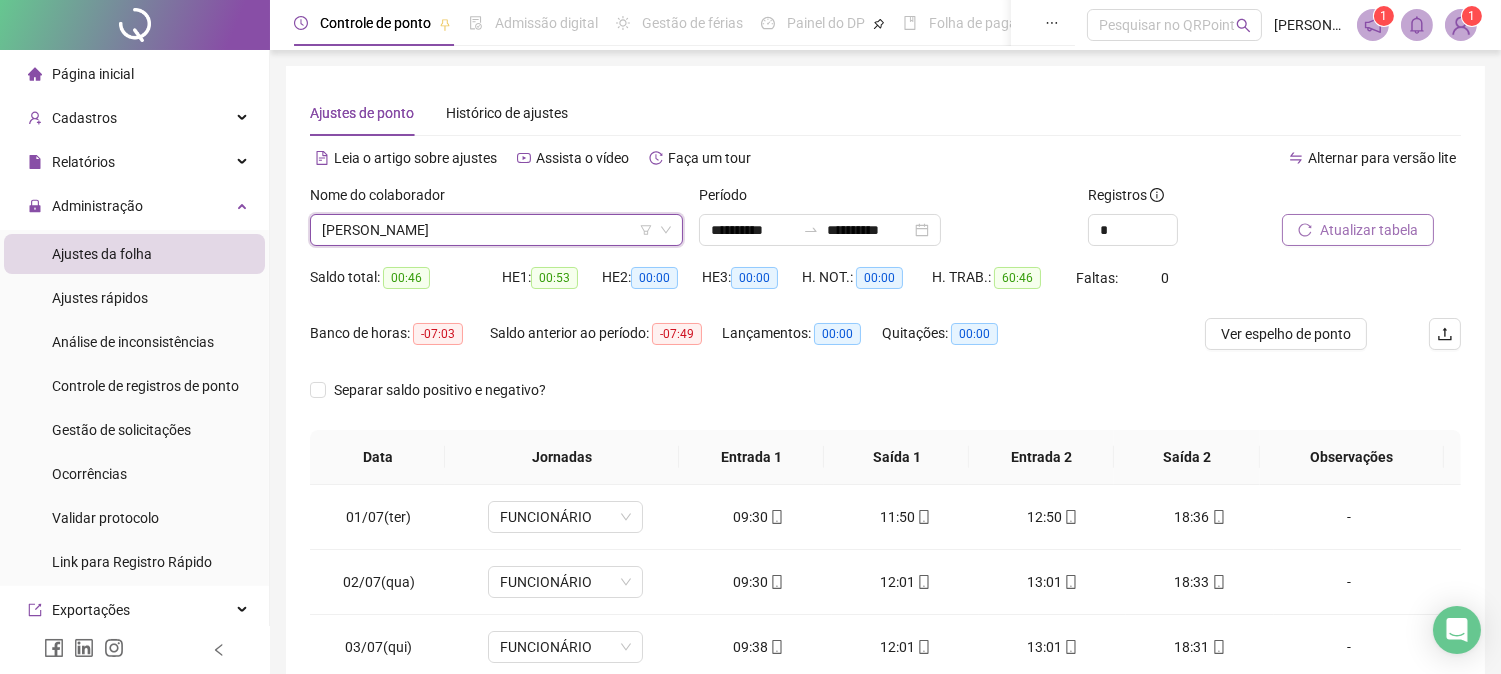 click on "Atualizar tabela" at bounding box center [1369, 230] 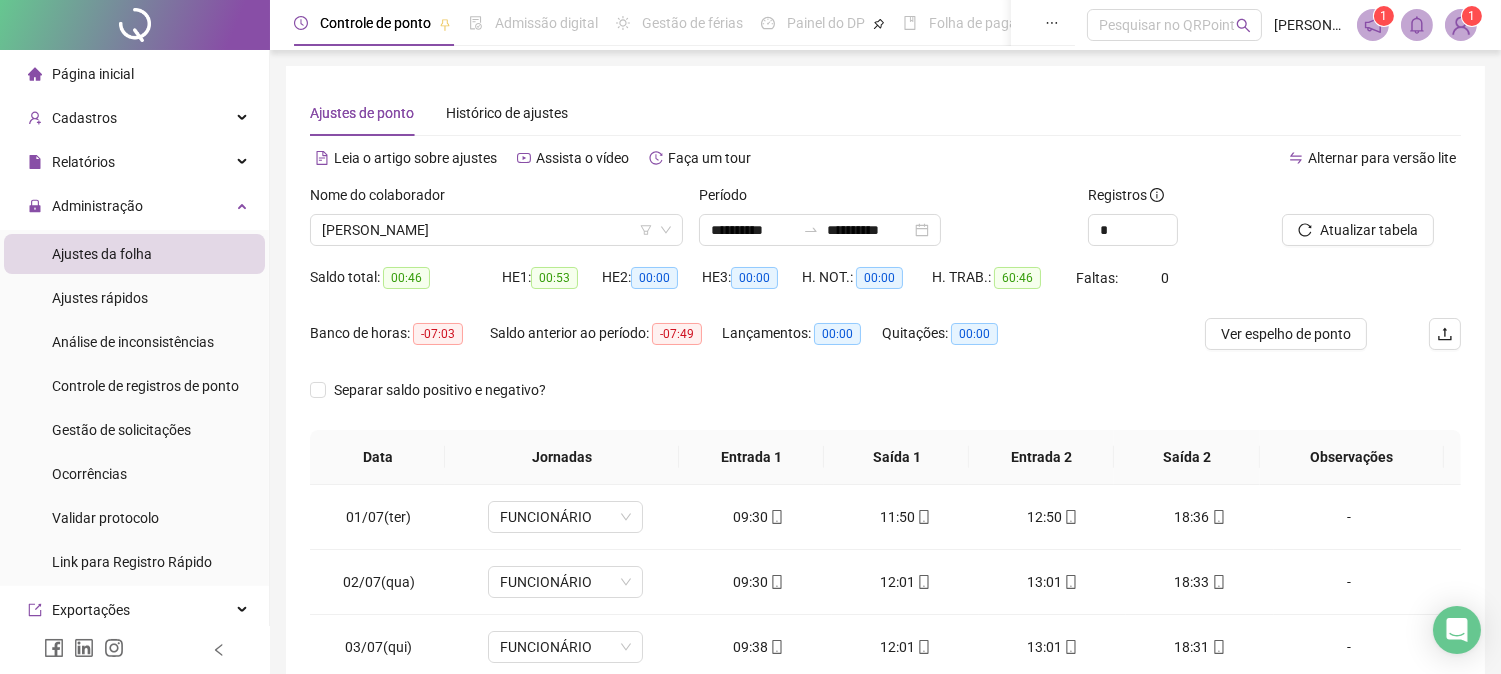 click on "Saldo total:   00:46" at bounding box center [406, 278] 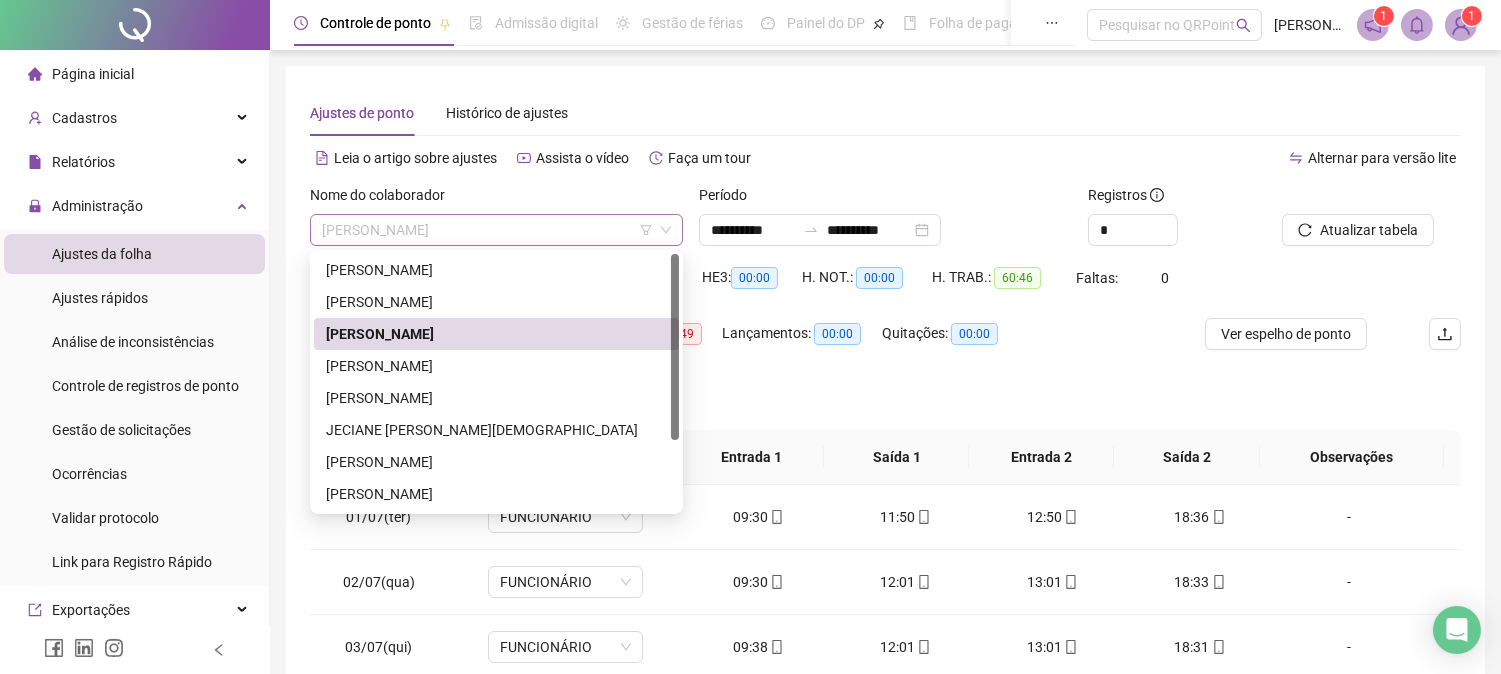 click on "[PERSON_NAME]" at bounding box center (496, 230) 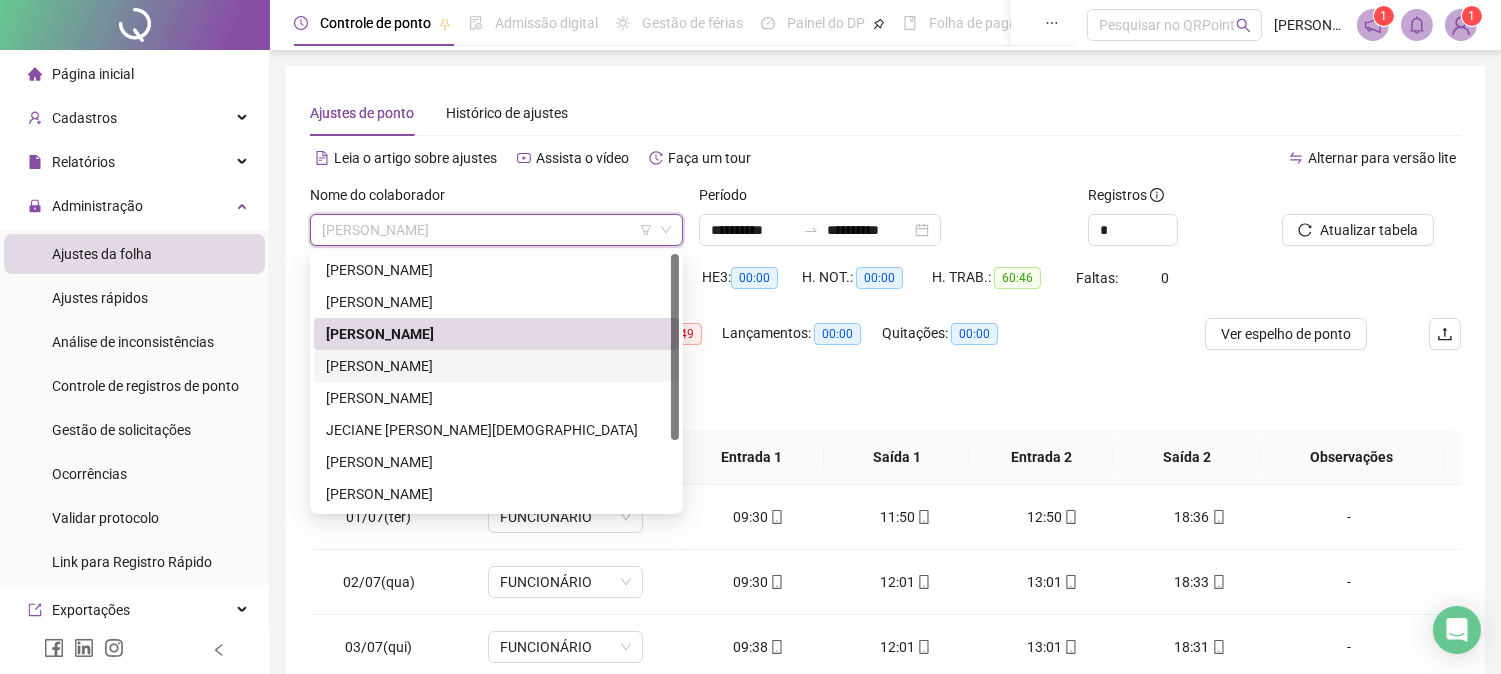 click on "[PERSON_NAME]" at bounding box center (496, 366) 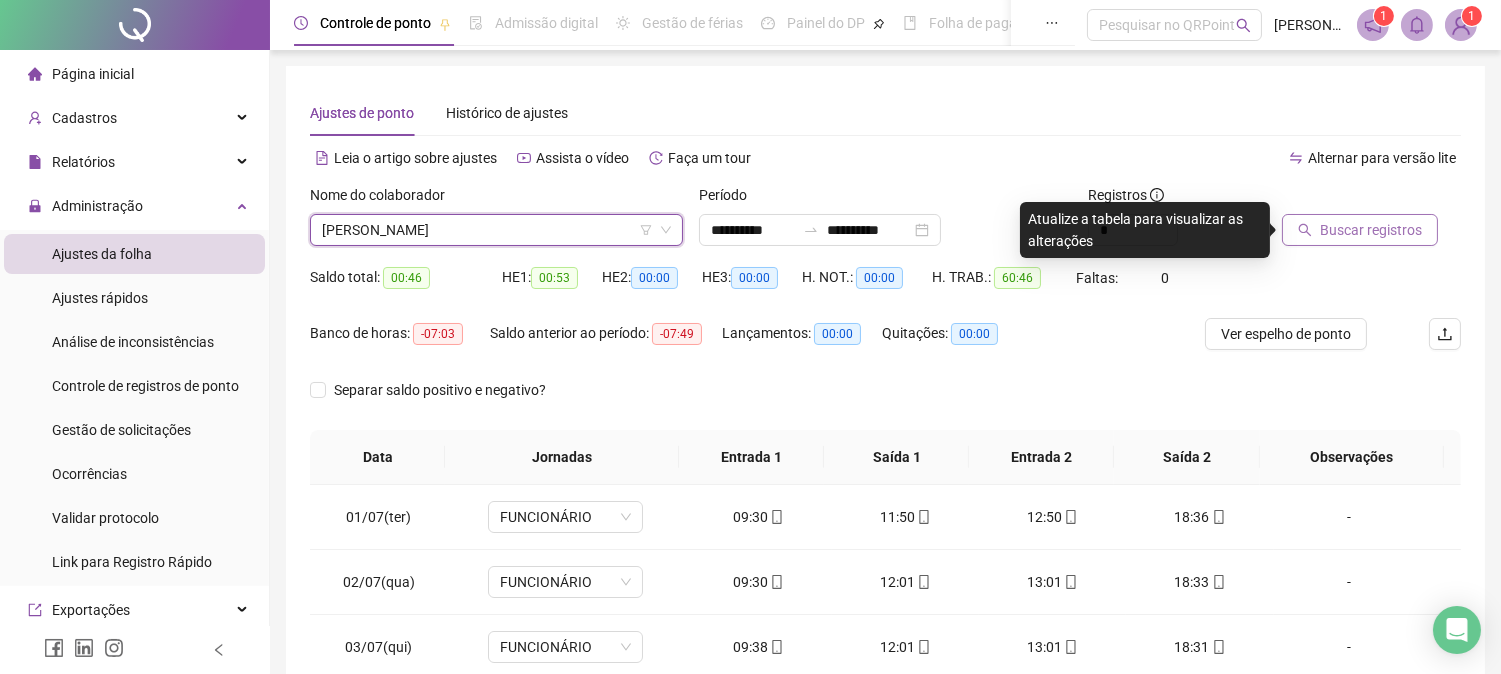 click on "Buscar registros" at bounding box center [1360, 230] 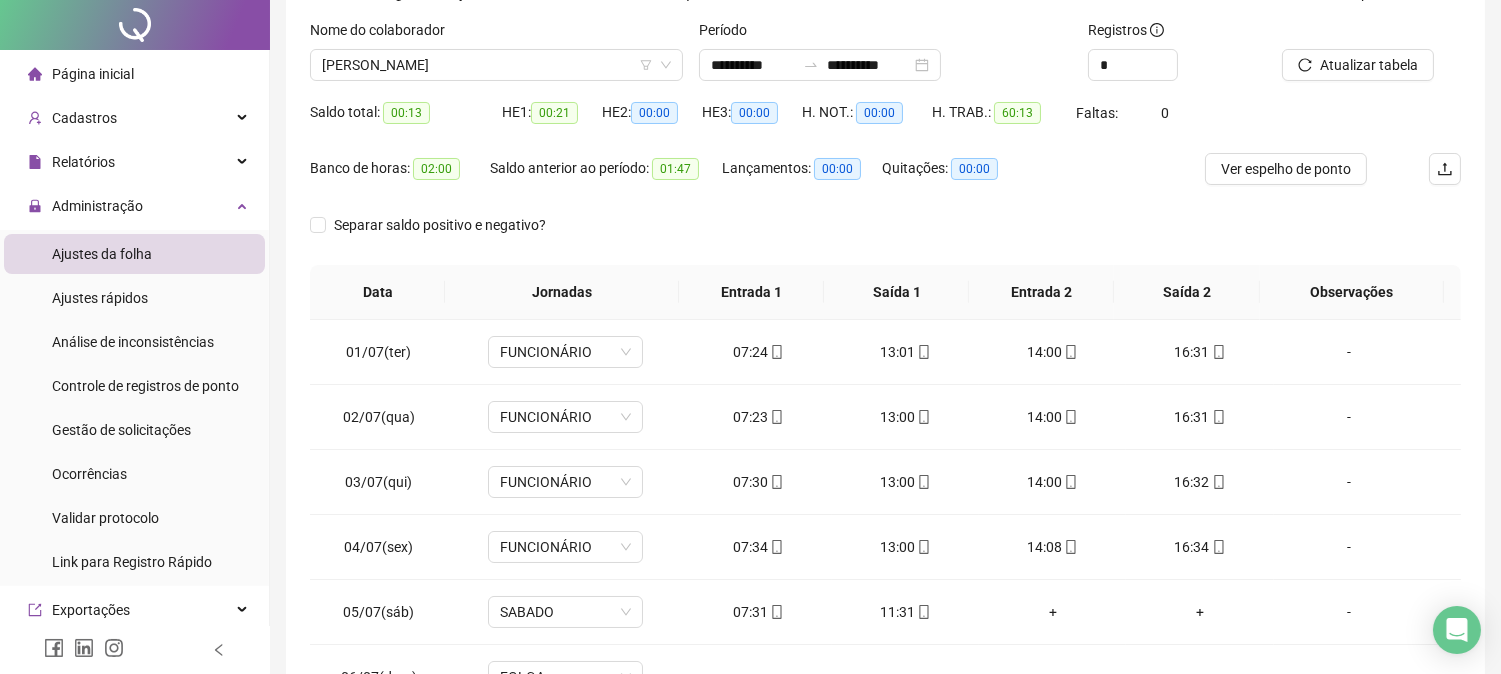 scroll, scrollTop: 347, scrollLeft: 0, axis: vertical 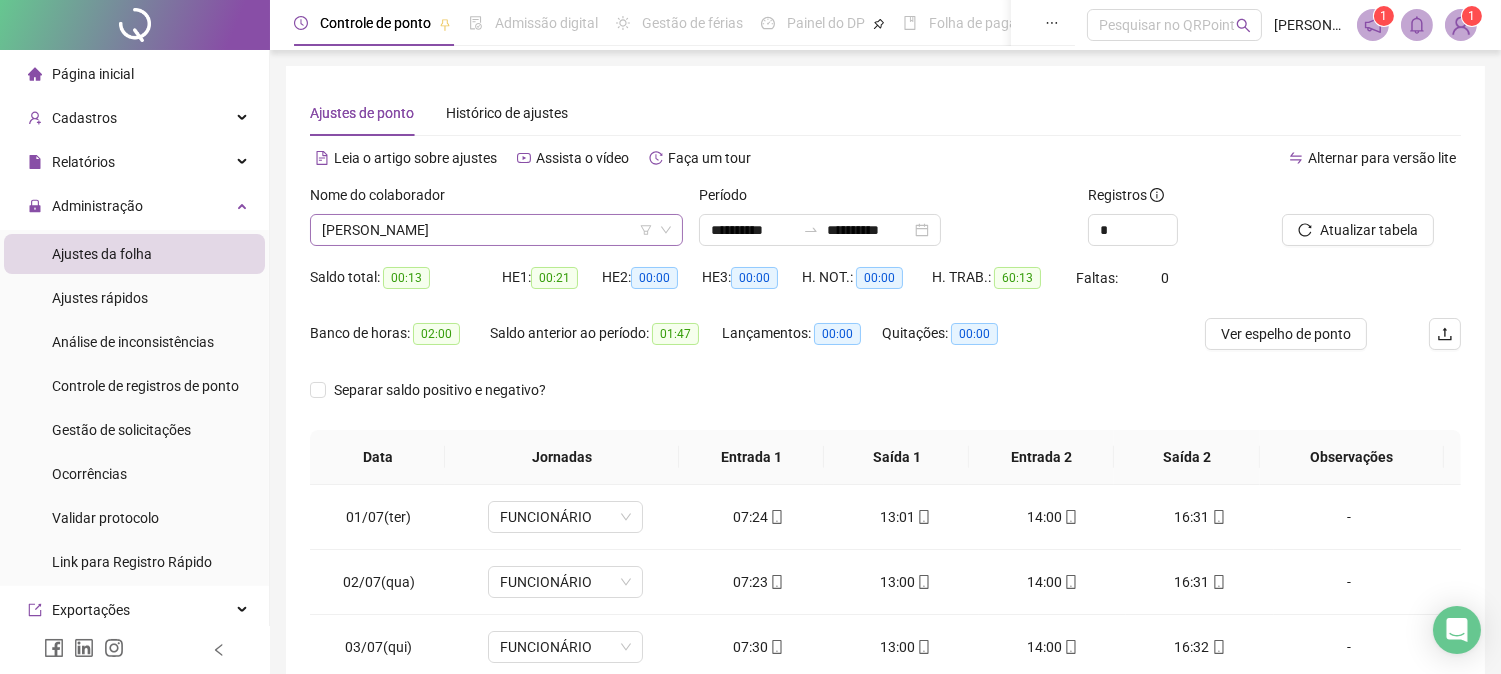 click on "[PERSON_NAME]" at bounding box center (496, 230) 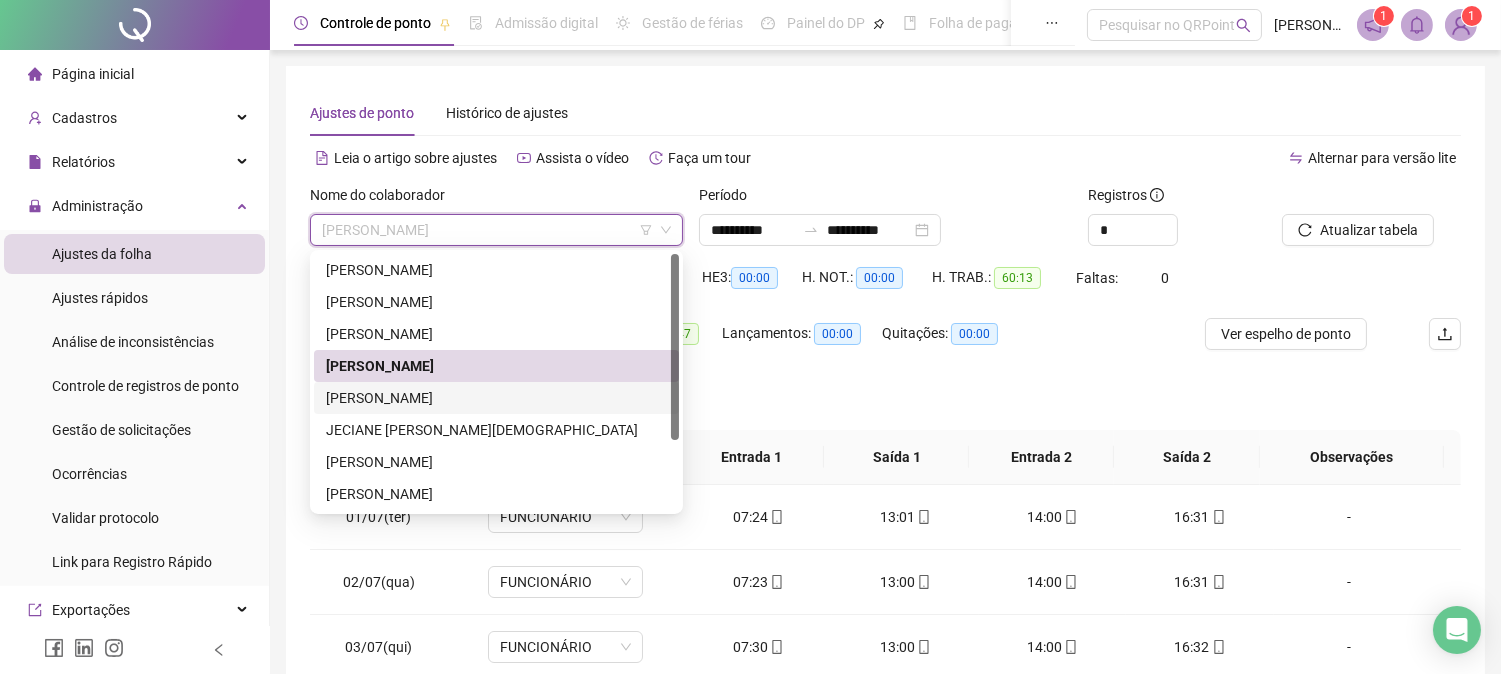 click on "[PERSON_NAME]" at bounding box center (496, 398) 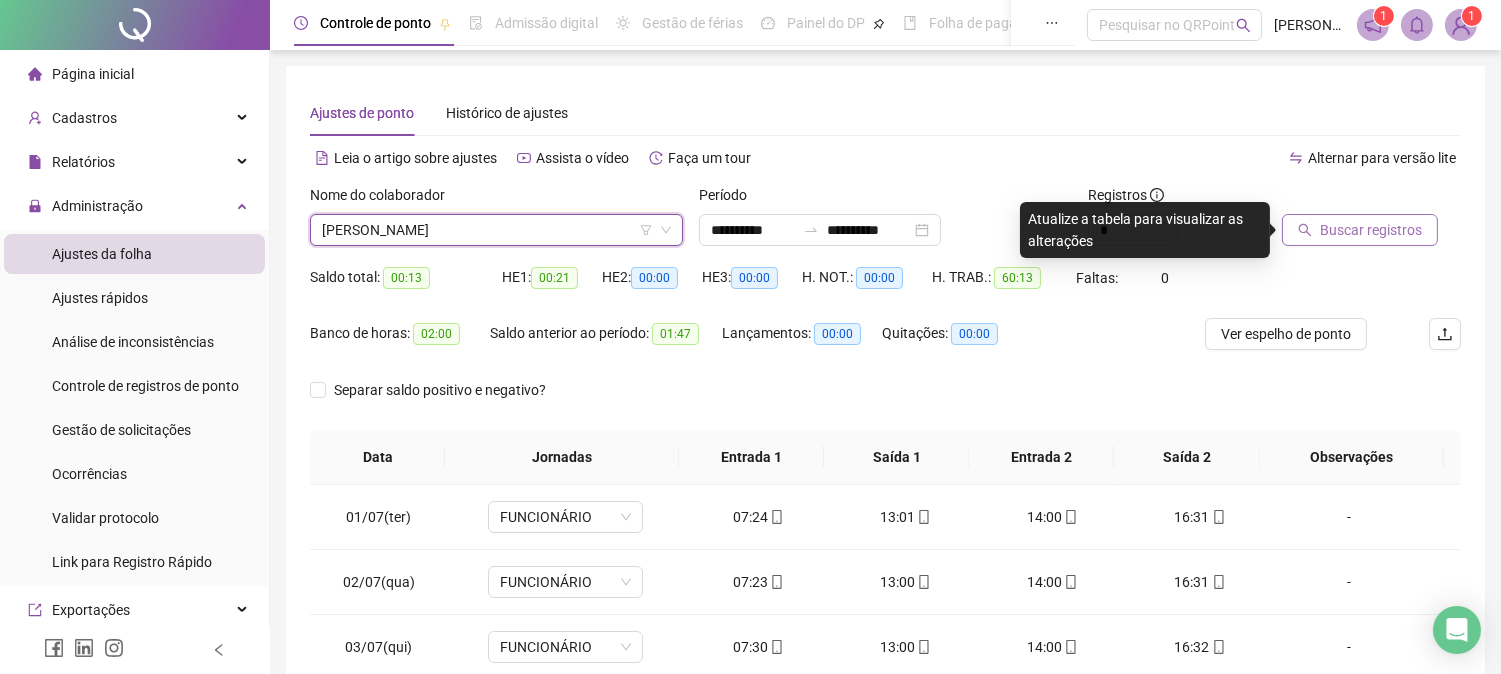 click on "Buscar registros" at bounding box center (1360, 230) 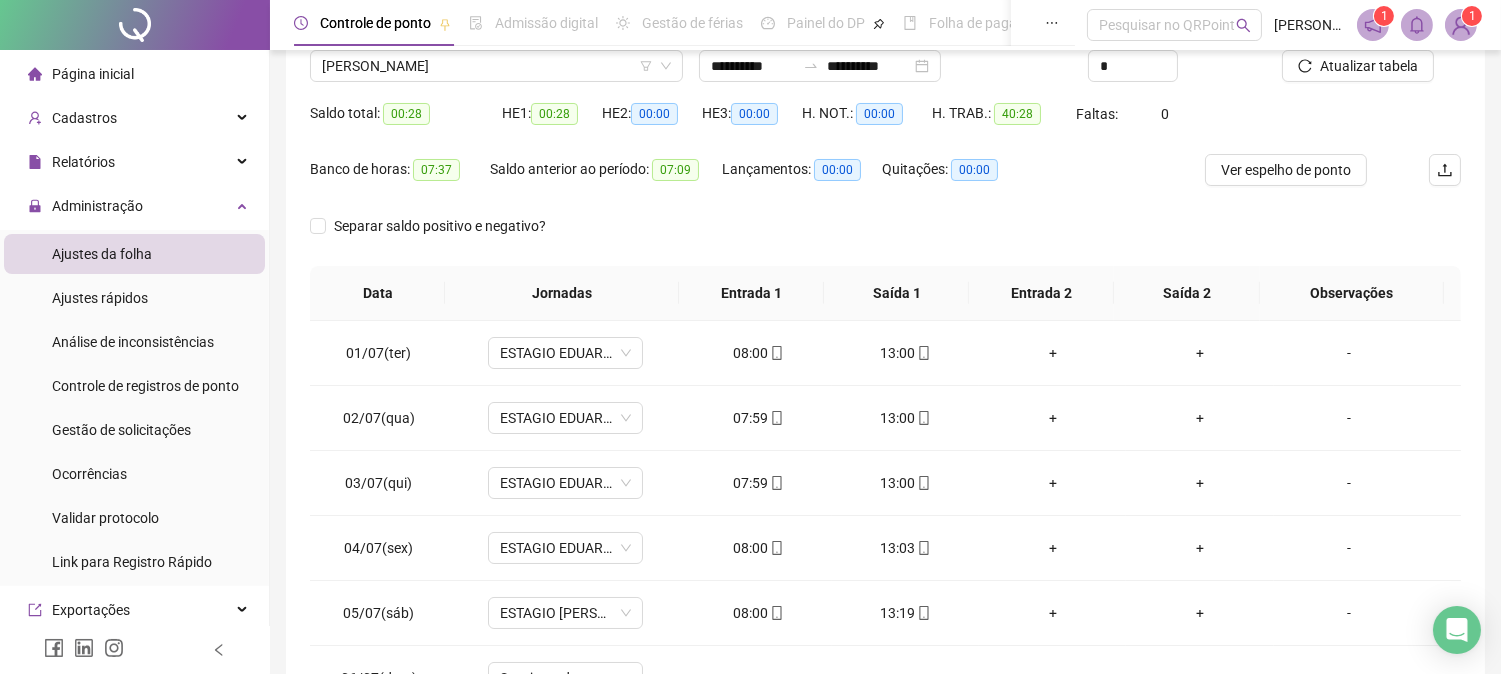 scroll, scrollTop: 347, scrollLeft: 0, axis: vertical 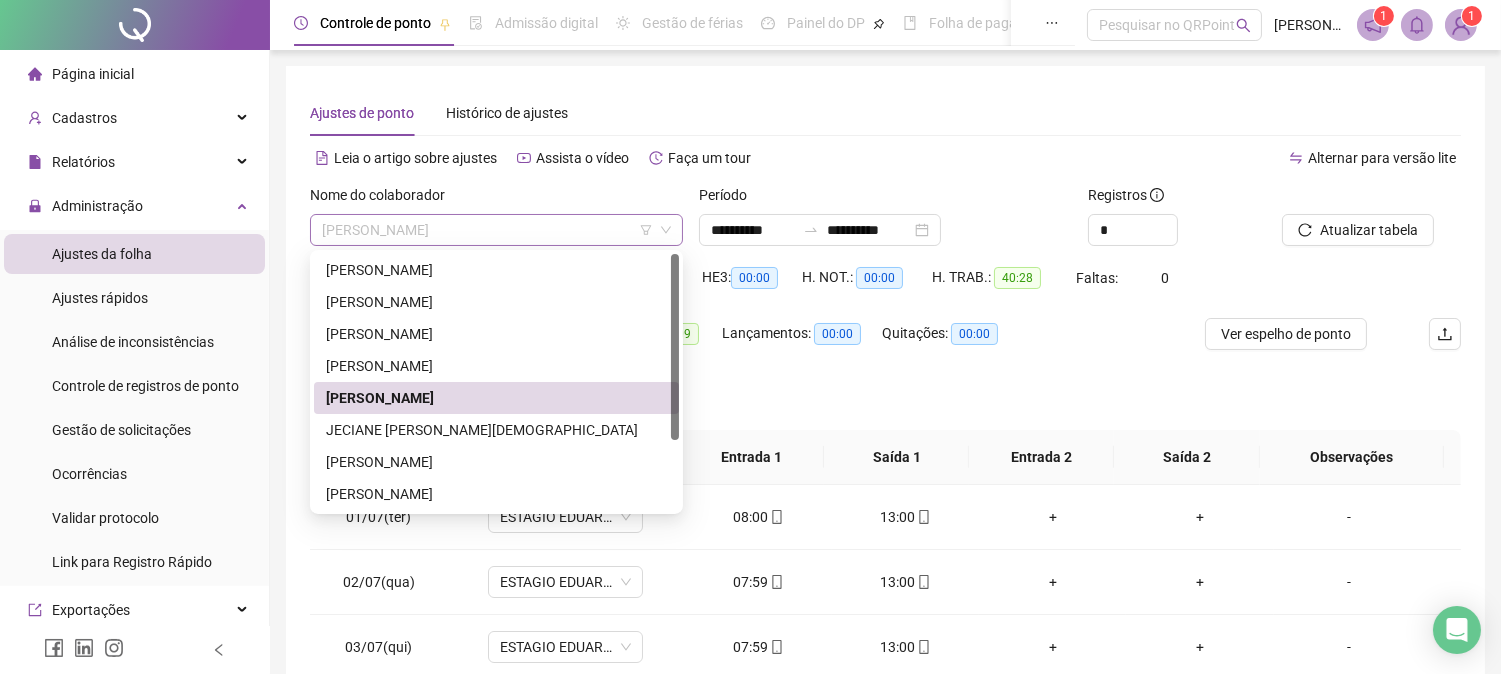 click on "[PERSON_NAME]" at bounding box center [496, 230] 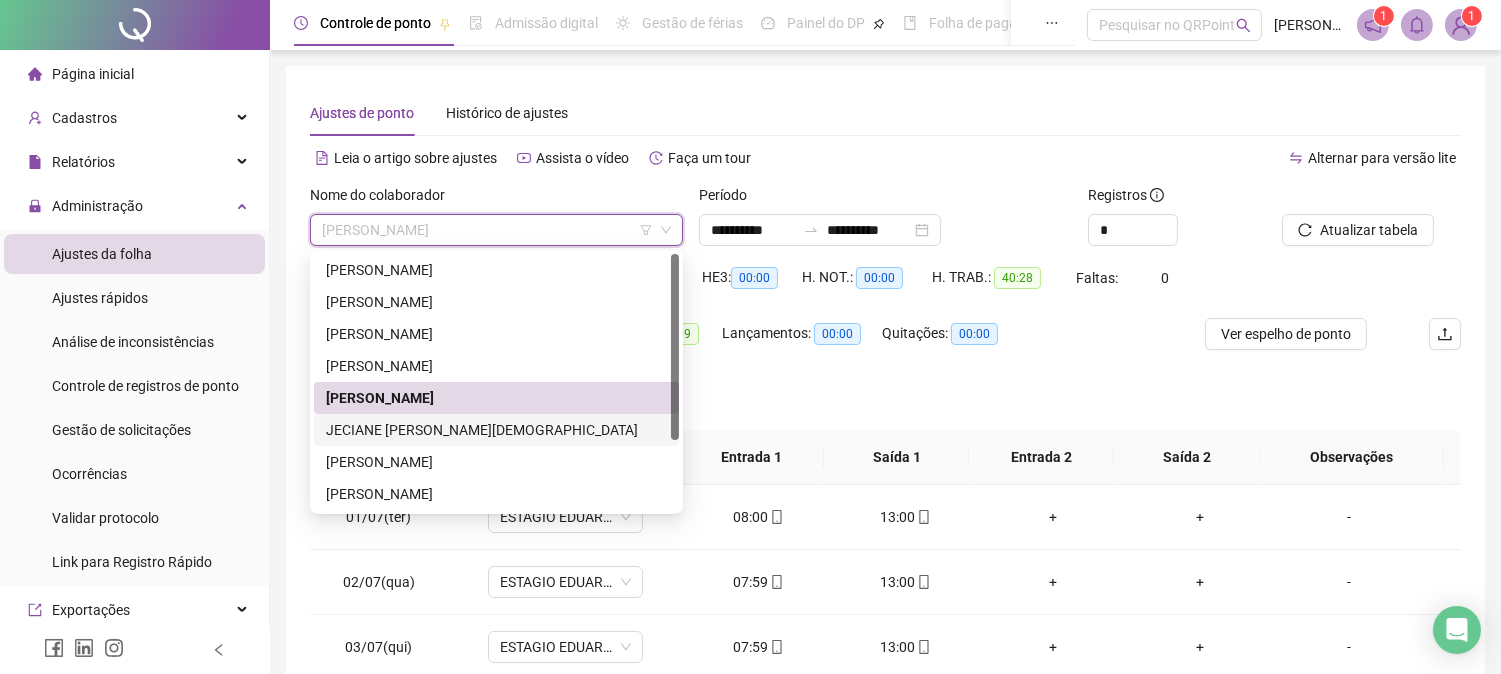 click on "JECIANE [PERSON_NAME][DEMOGRAPHIC_DATA]" at bounding box center [496, 430] 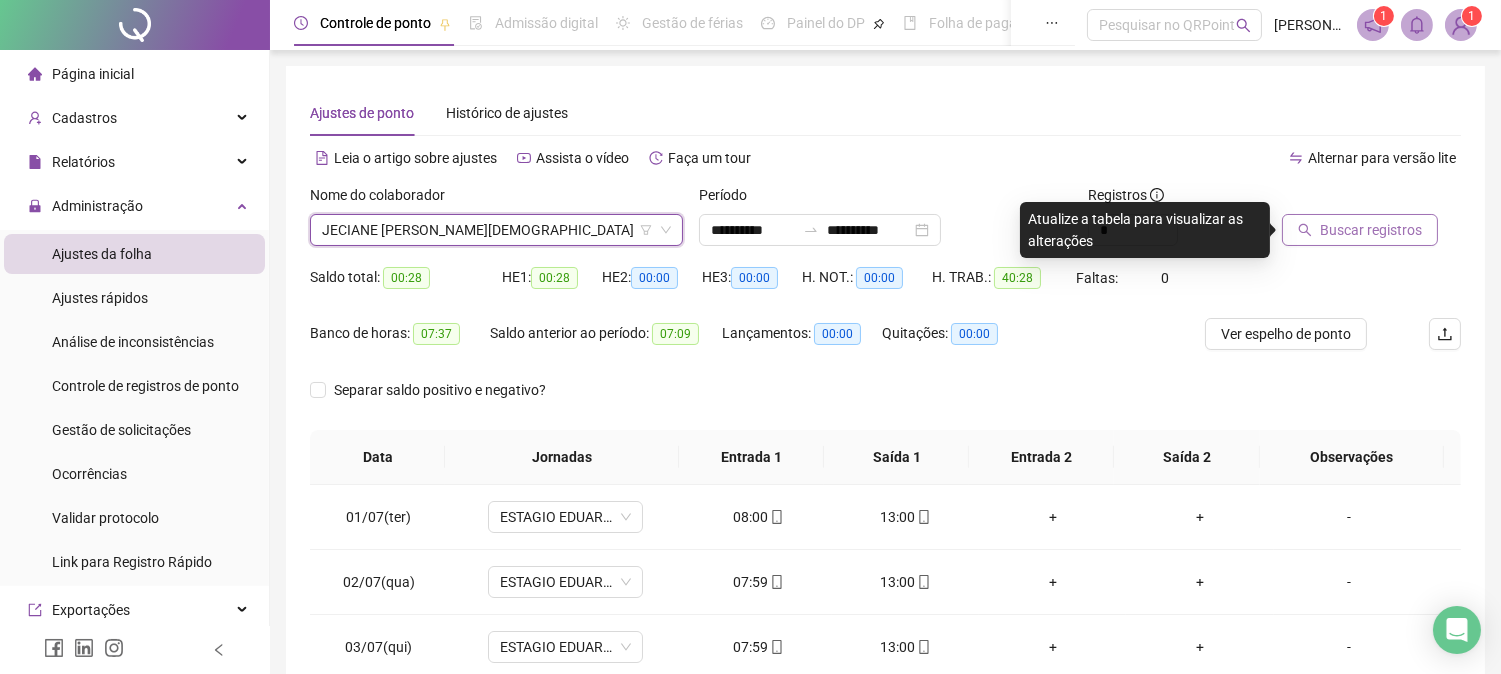 click on "Buscar registros" at bounding box center [1371, 230] 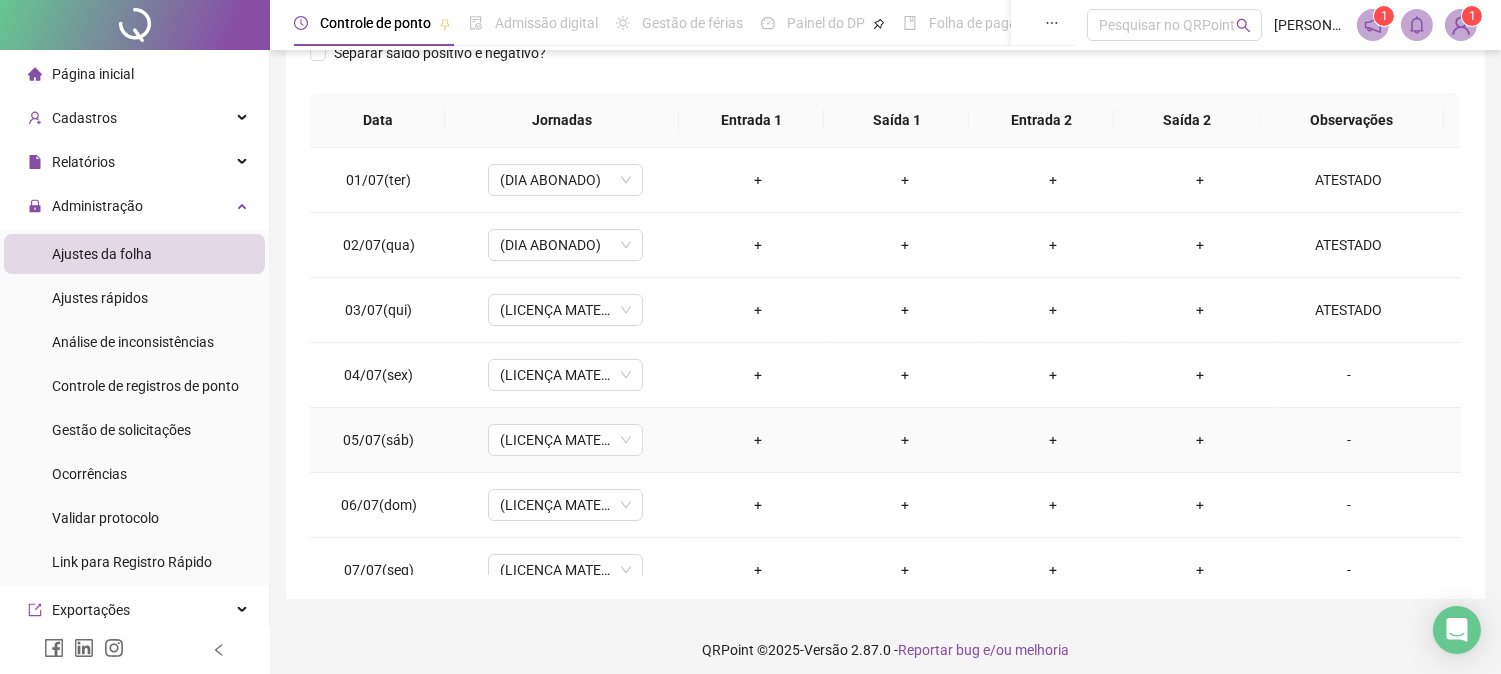 scroll, scrollTop: 347, scrollLeft: 0, axis: vertical 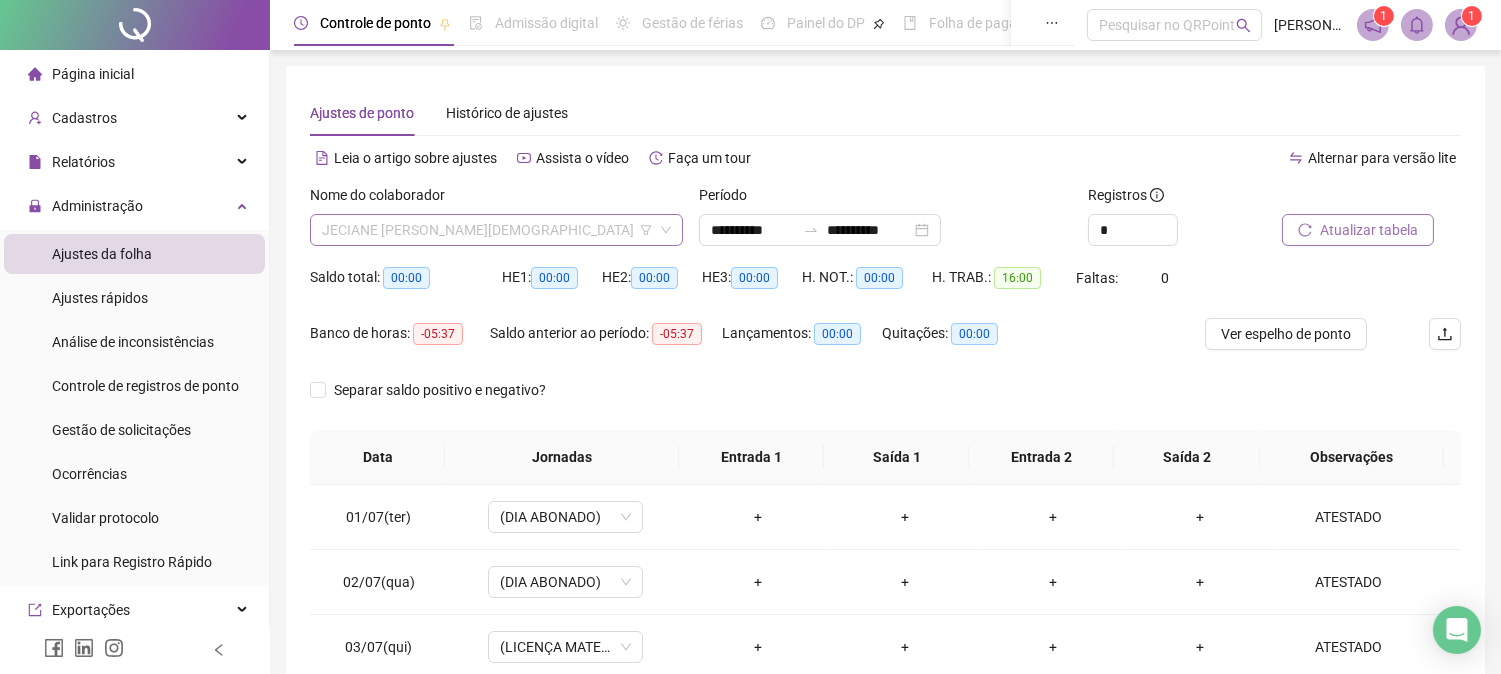 click on "JECIANE [PERSON_NAME][DEMOGRAPHIC_DATA]" at bounding box center (496, 230) 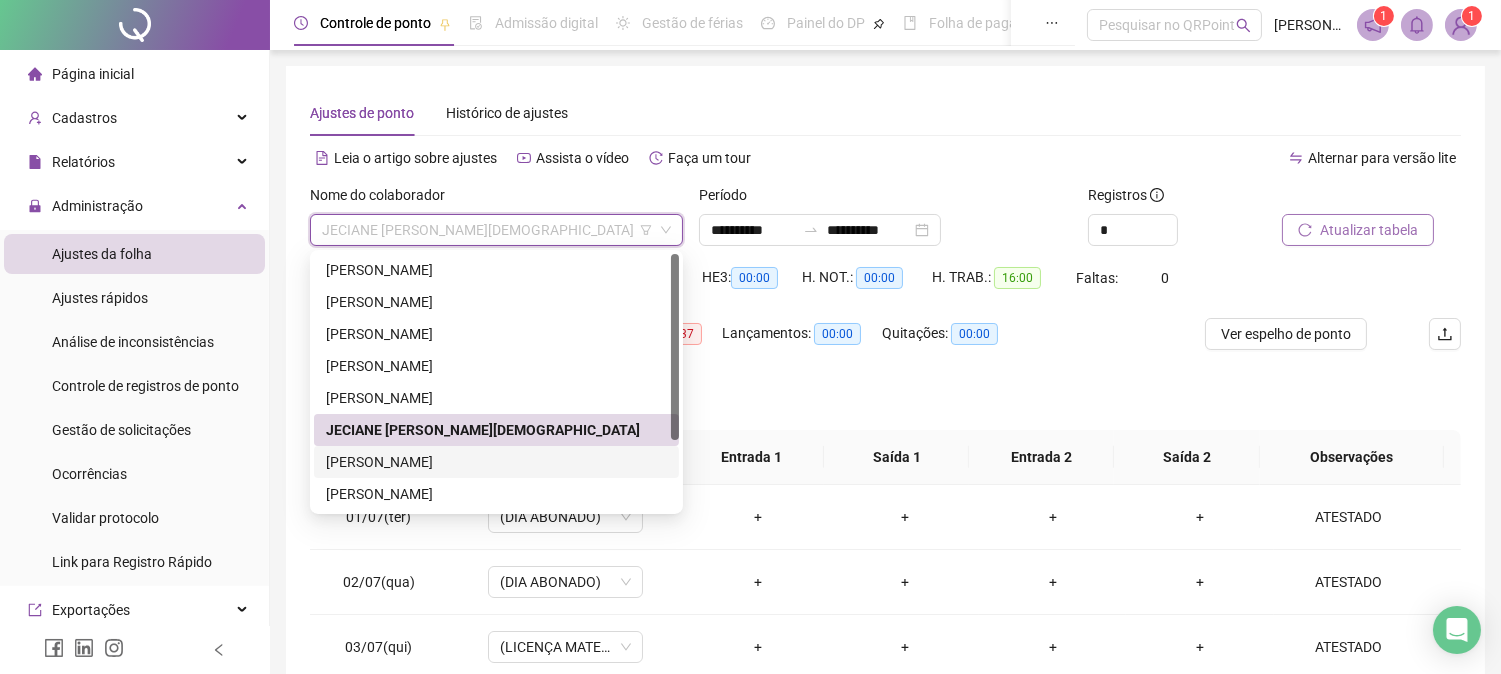 click on "[PERSON_NAME]" at bounding box center (496, 462) 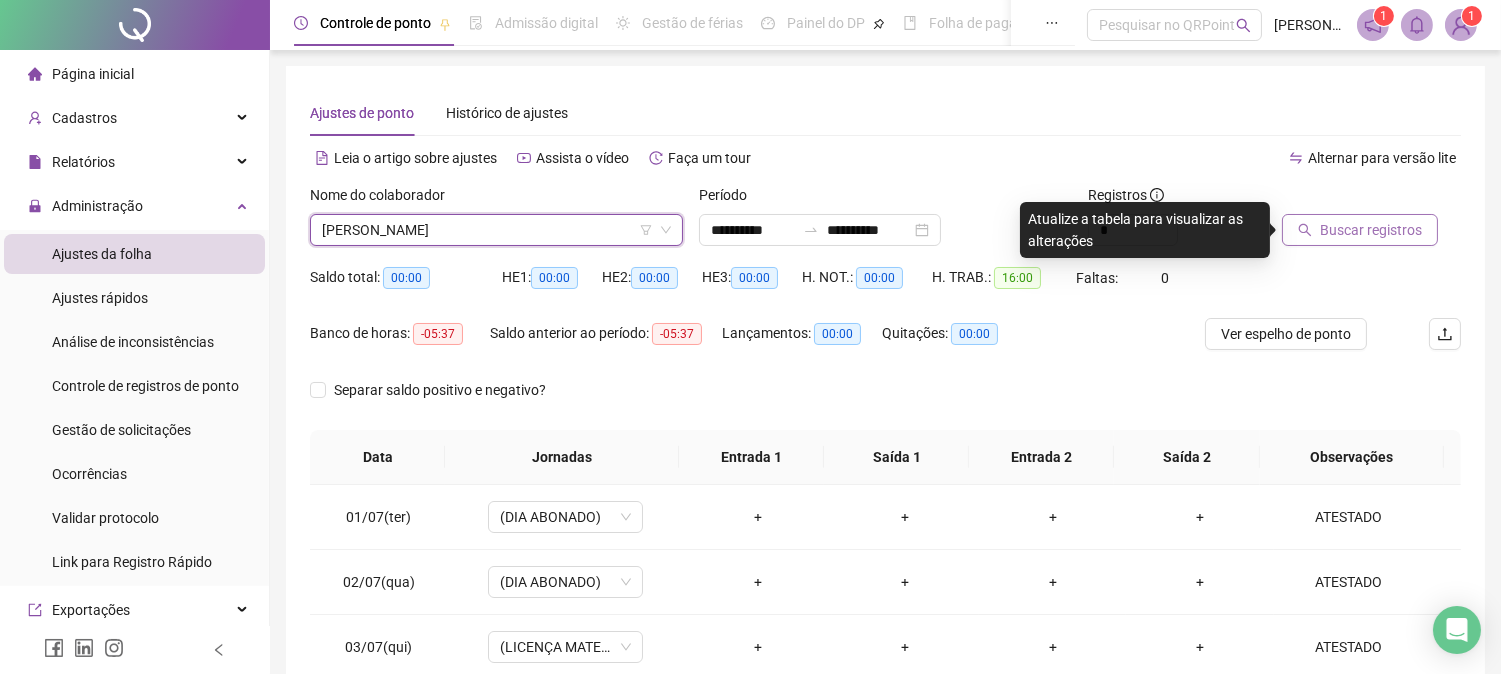 click on "Buscar registros" at bounding box center (1360, 230) 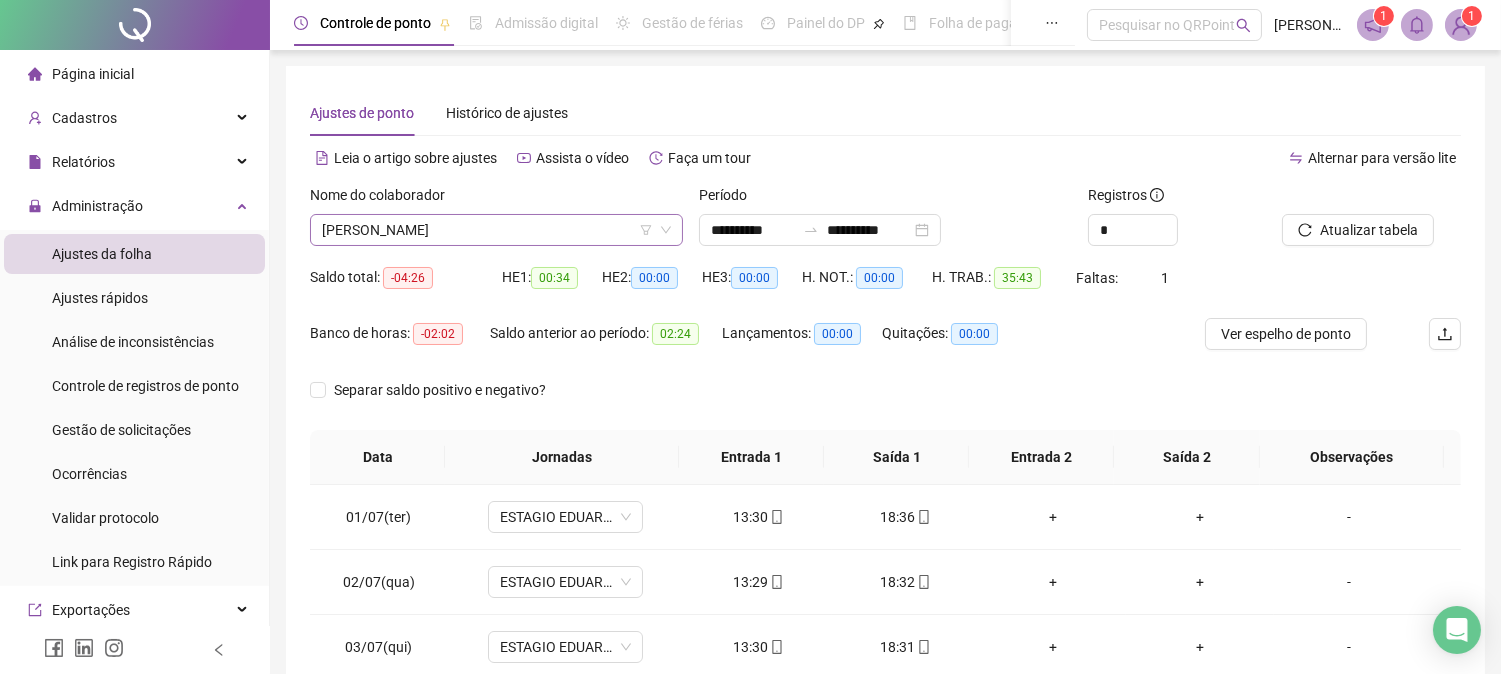 click on "[PERSON_NAME]" at bounding box center (496, 230) 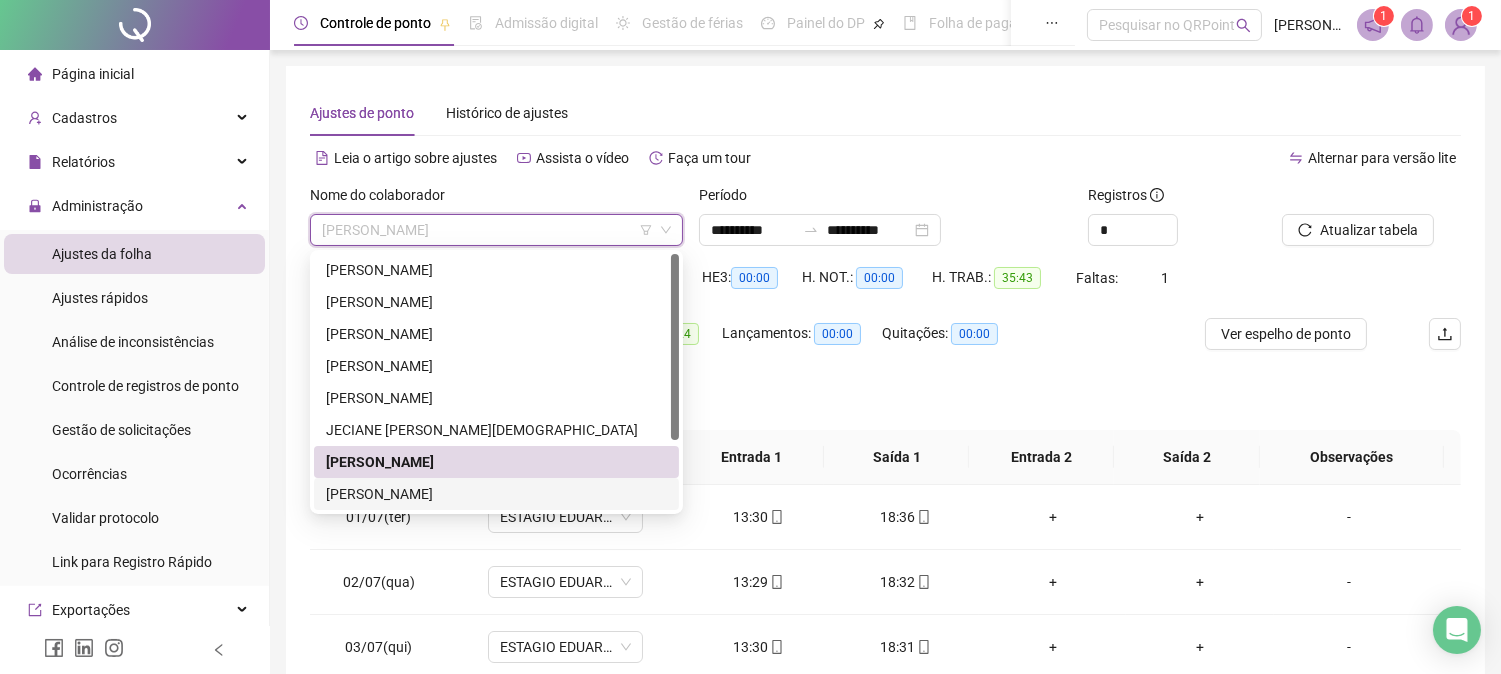click on "[PERSON_NAME]" at bounding box center (496, 494) 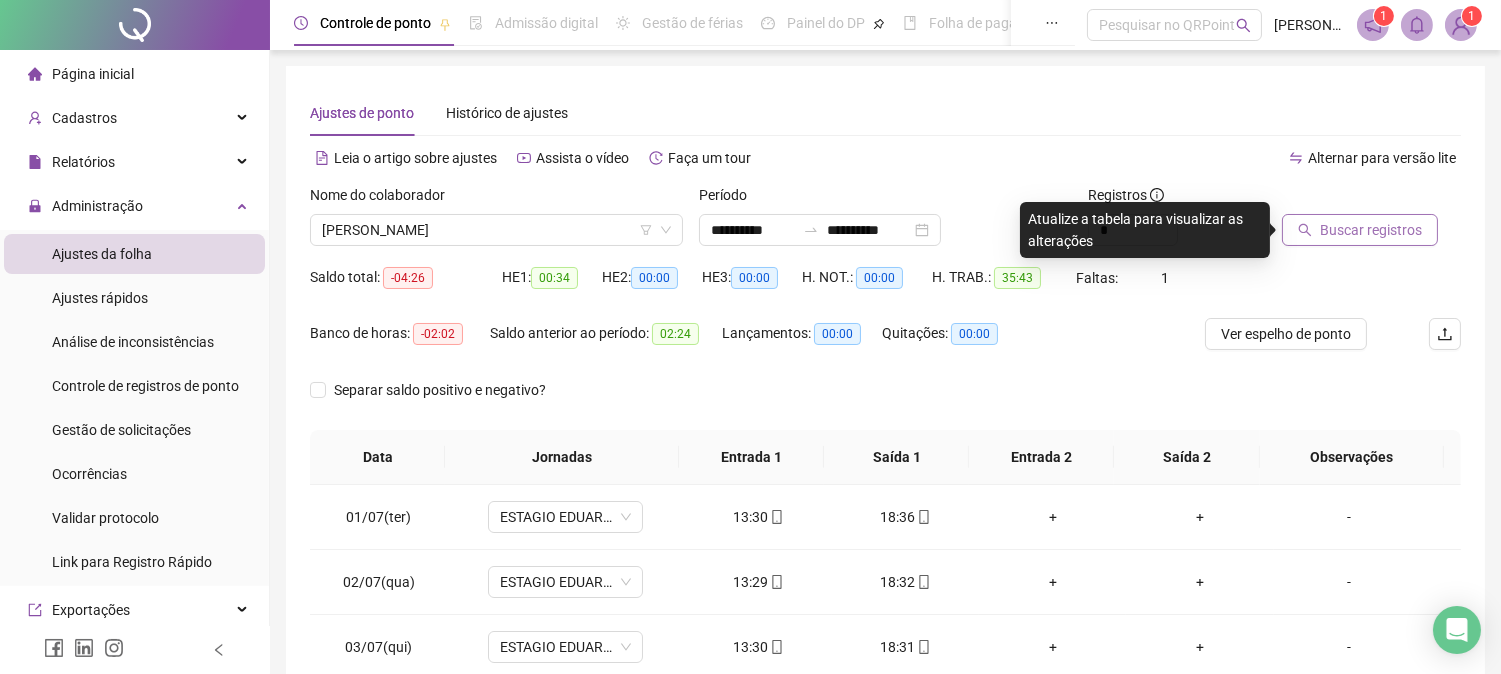click on "Buscar registros" at bounding box center (1360, 230) 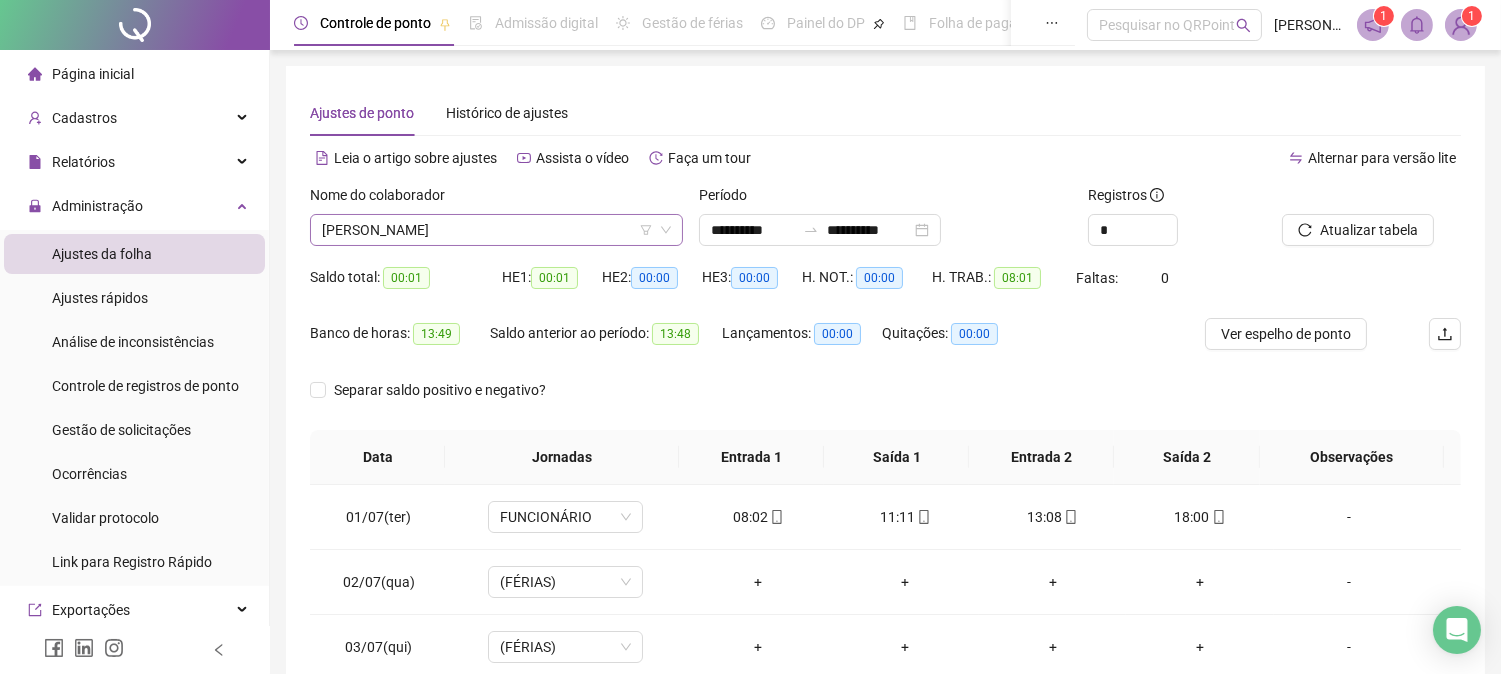 click on "[PERSON_NAME]" at bounding box center (496, 230) 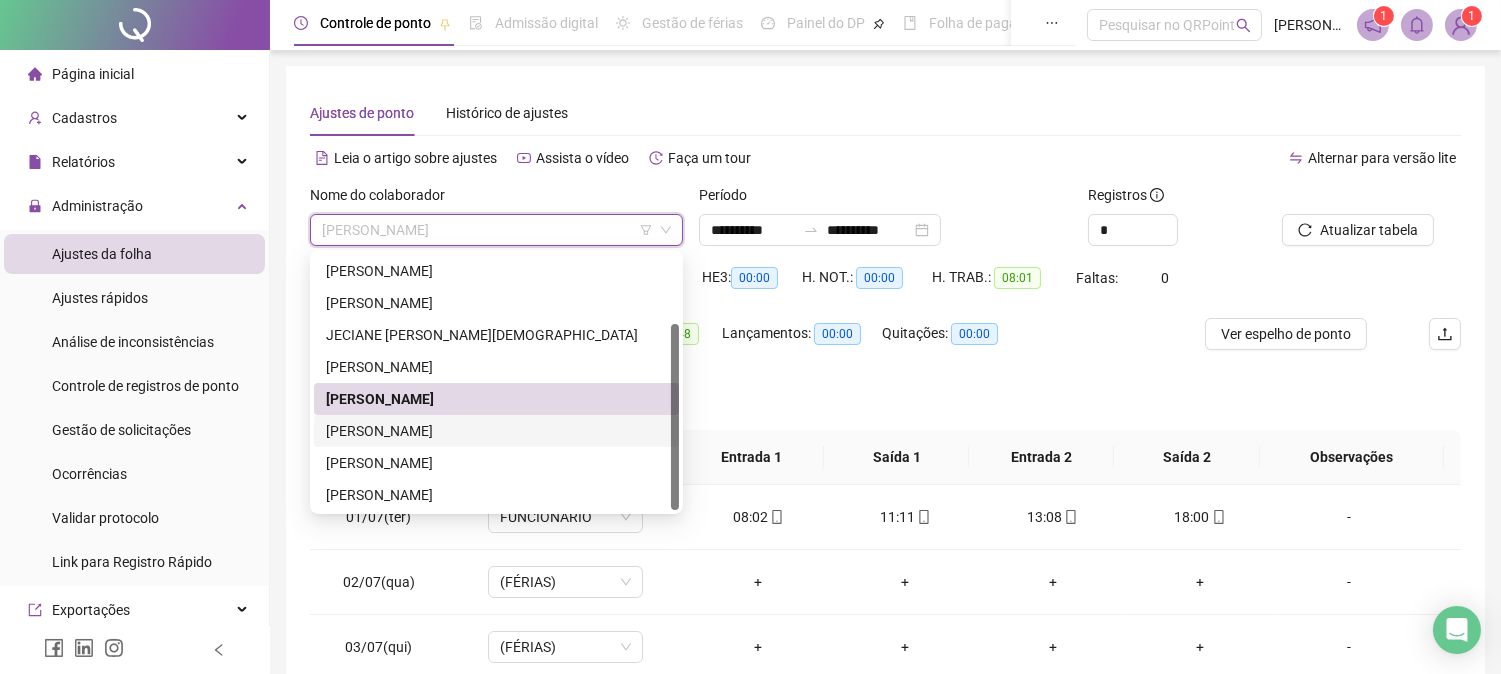 click on "[PERSON_NAME]" at bounding box center [496, 431] 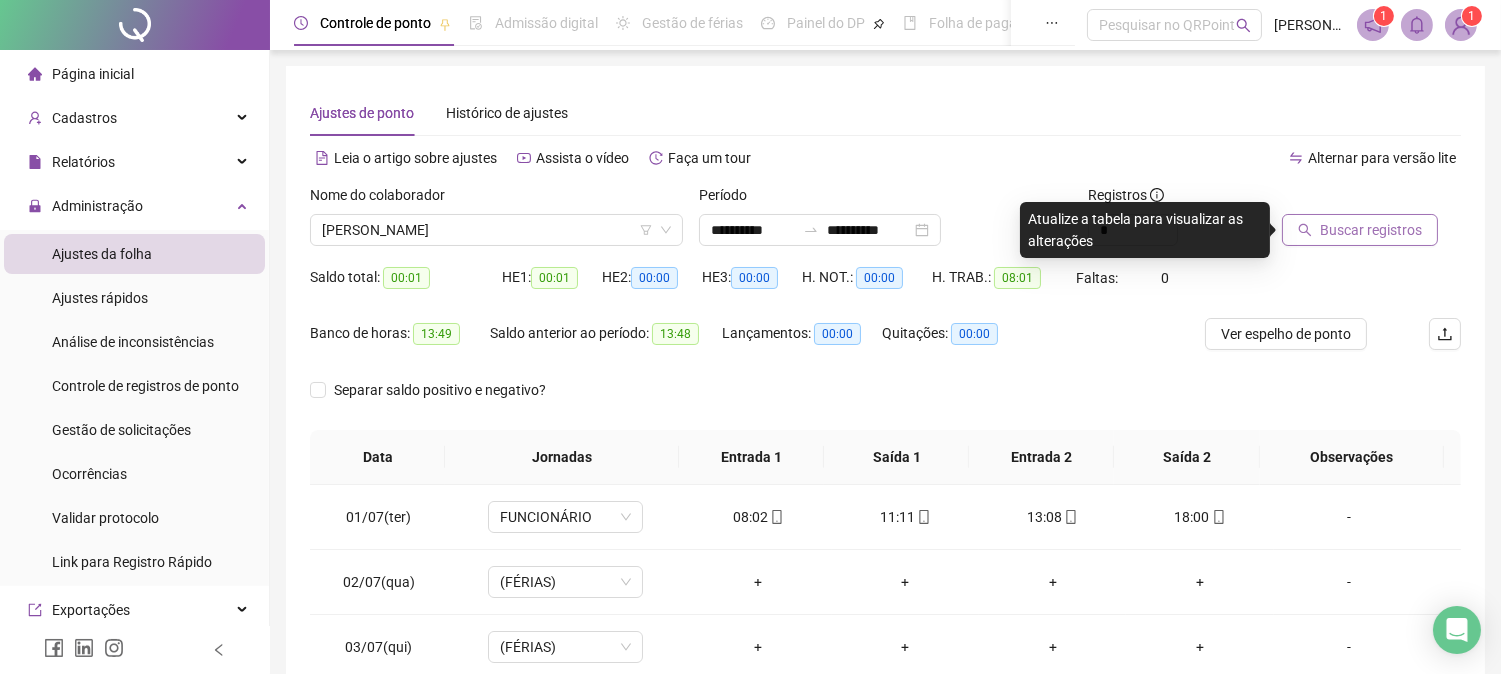 click on "Buscar registros" at bounding box center [1371, 230] 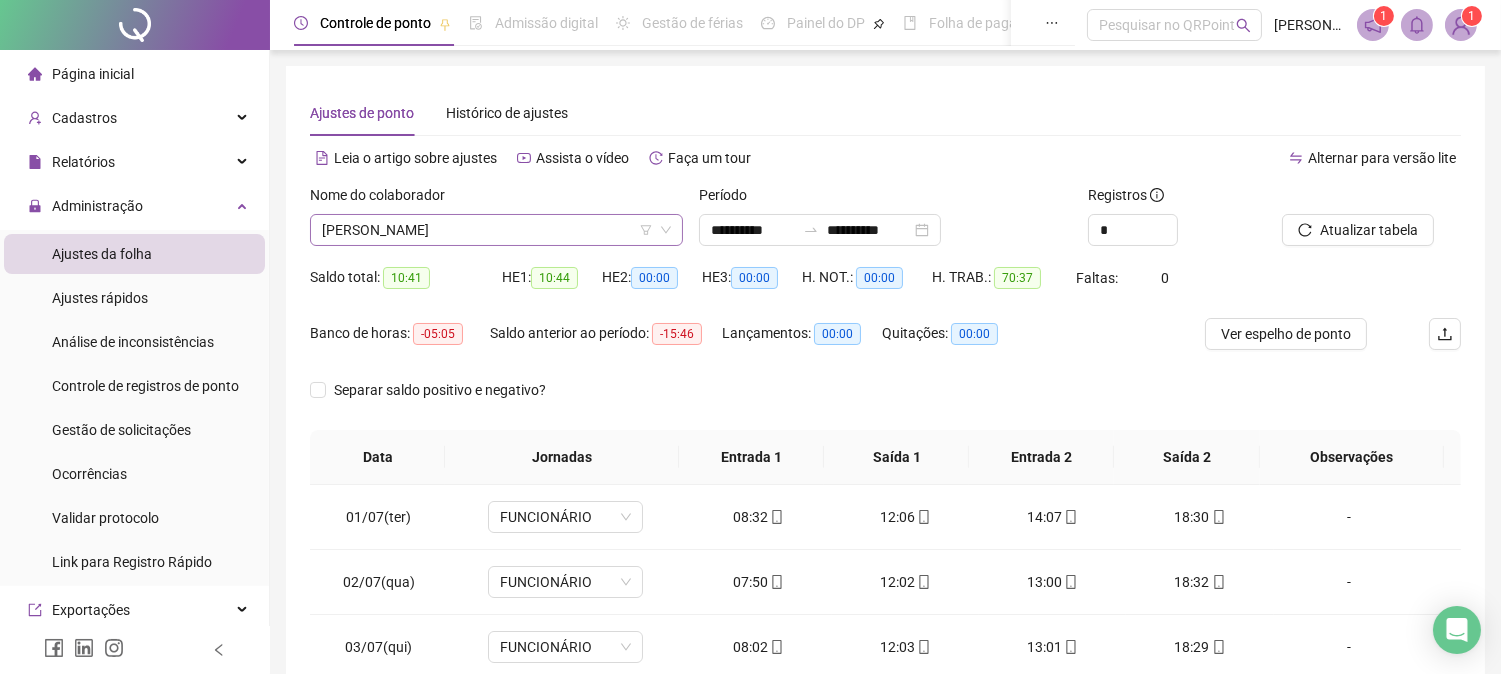 click on "[PERSON_NAME]" at bounding box center [496, 230] 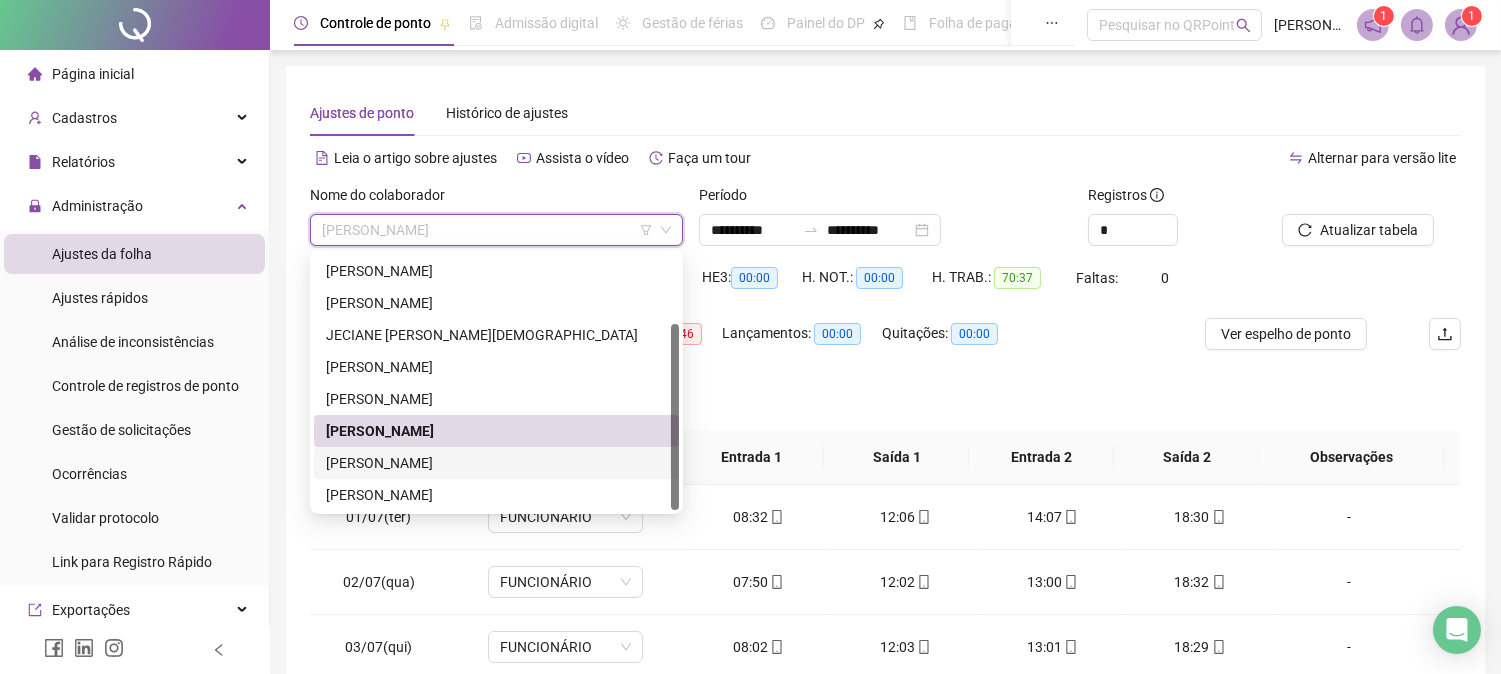 drag, startPoint x: 391, startPoint y: 458, endPoint x: 450, endPoint y: 460, distance: 59.03389 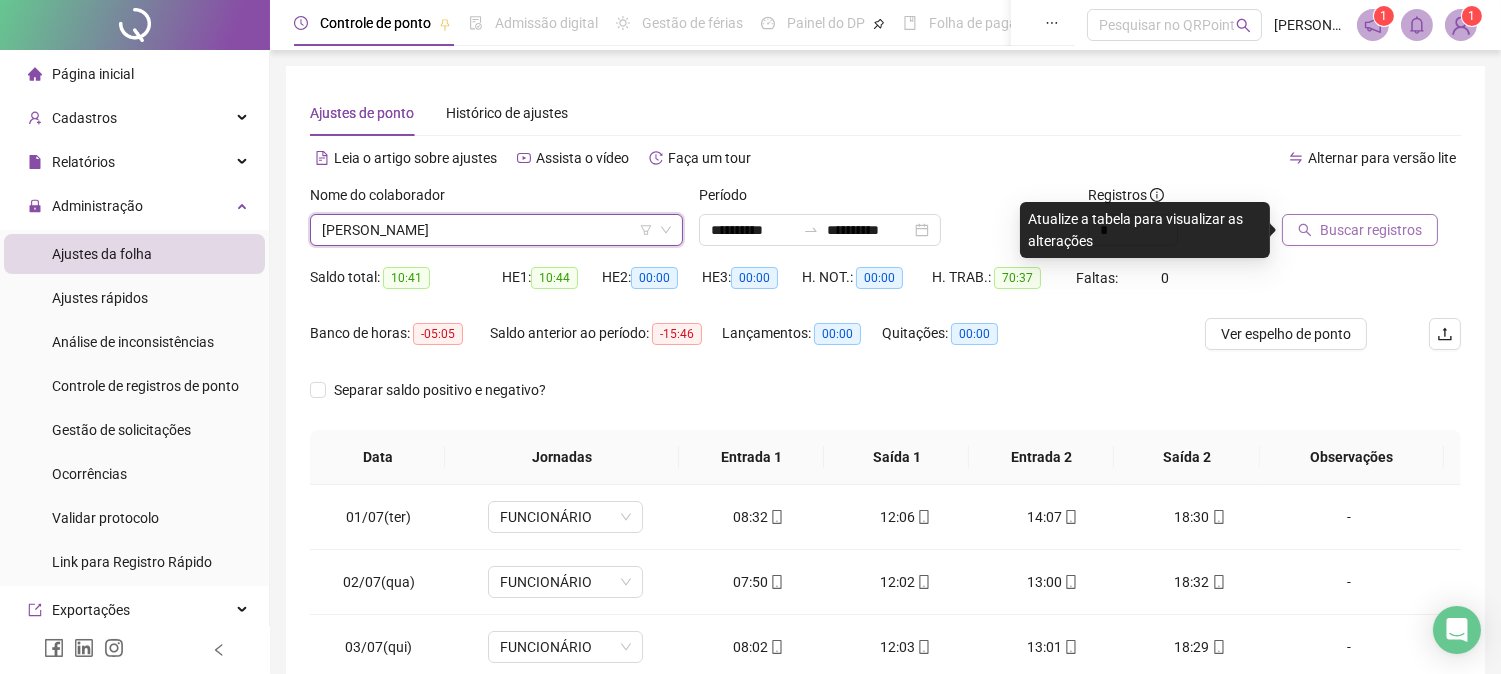 click on "Buscar registros" at bounding box center [1371, 230] 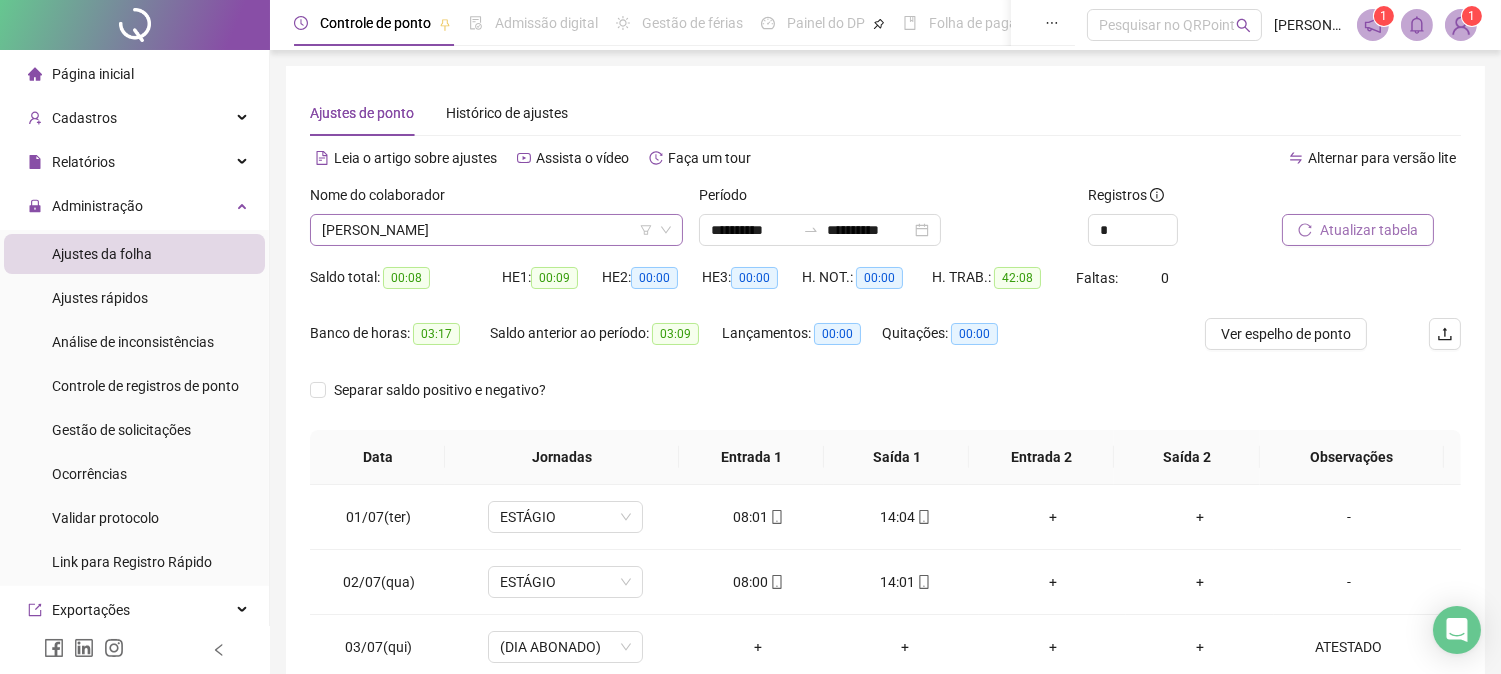click on "[PERSON_NAME]" at bounding box center [496, 230] 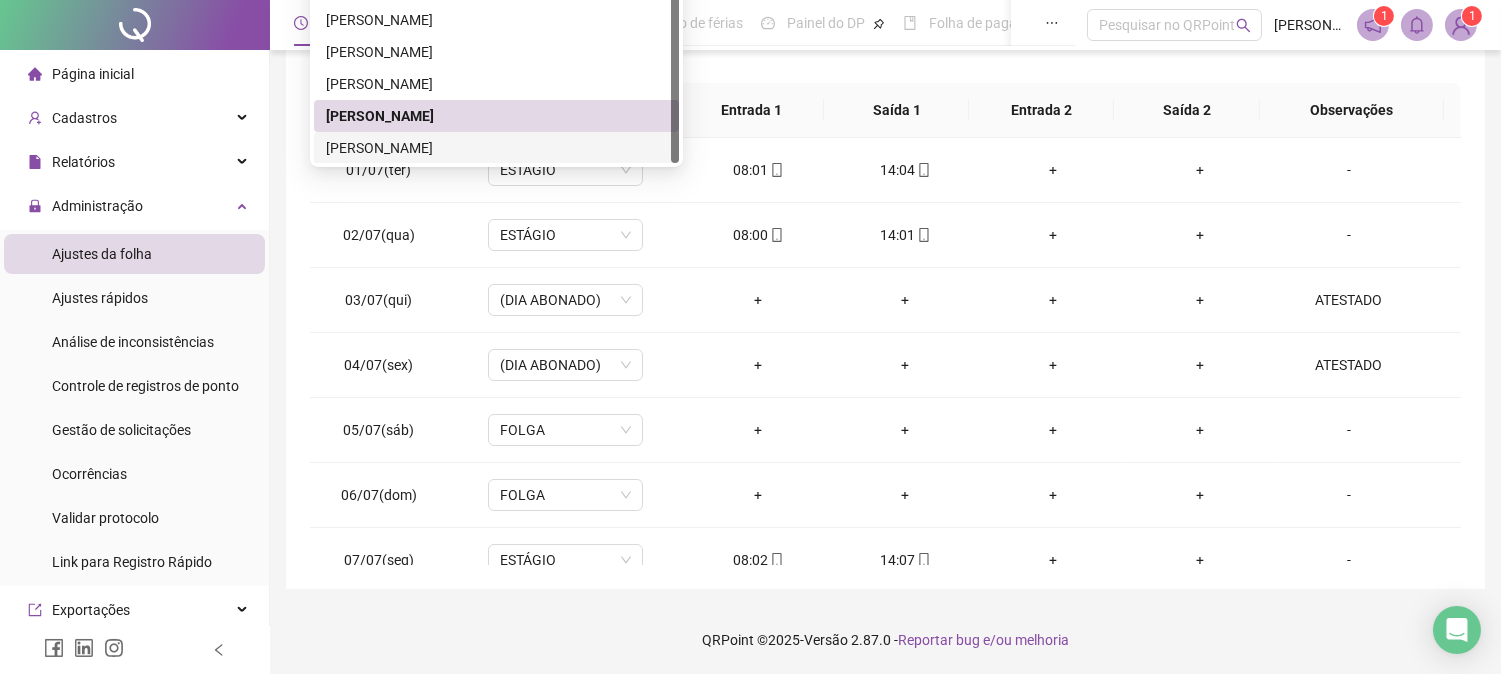 click on "[PERSON_NAME]" at bounding box center (496, 148) 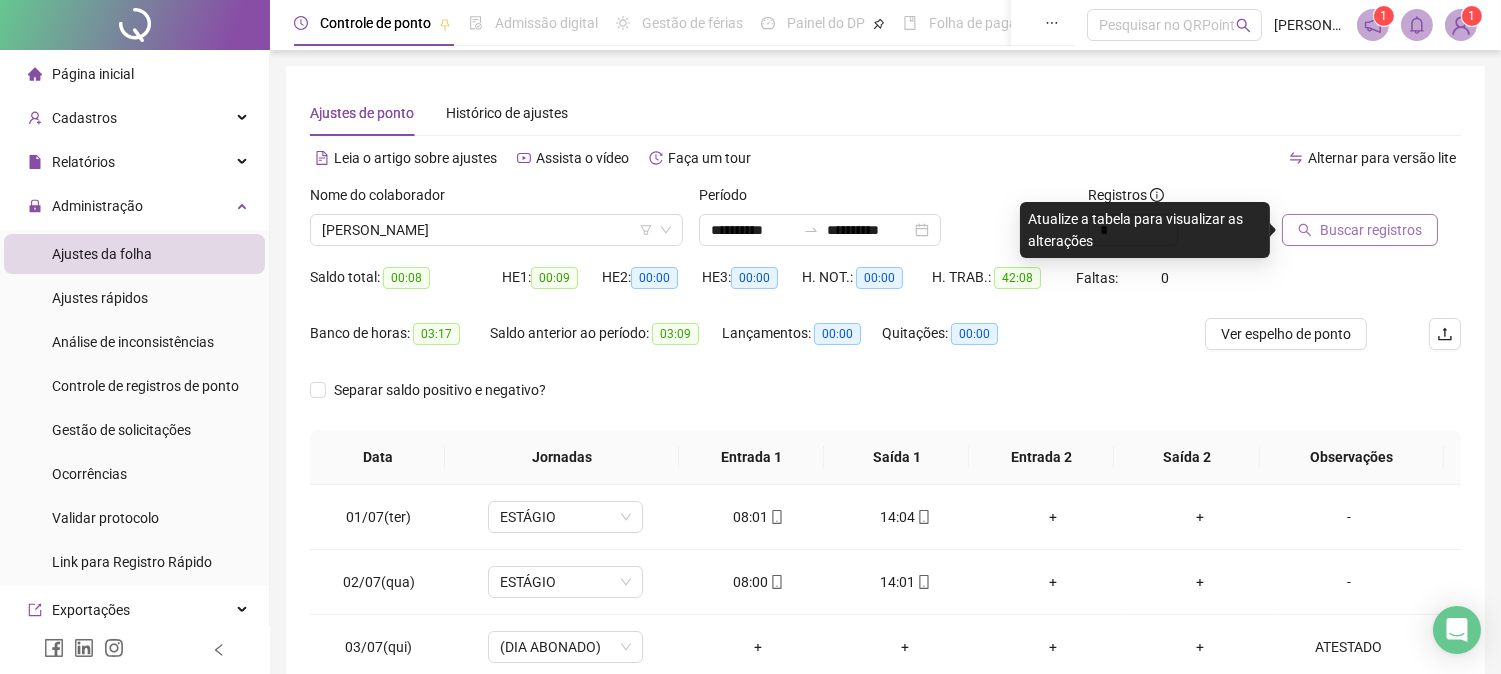 click on "Buscar registros" at bounding box center [1371, 230] 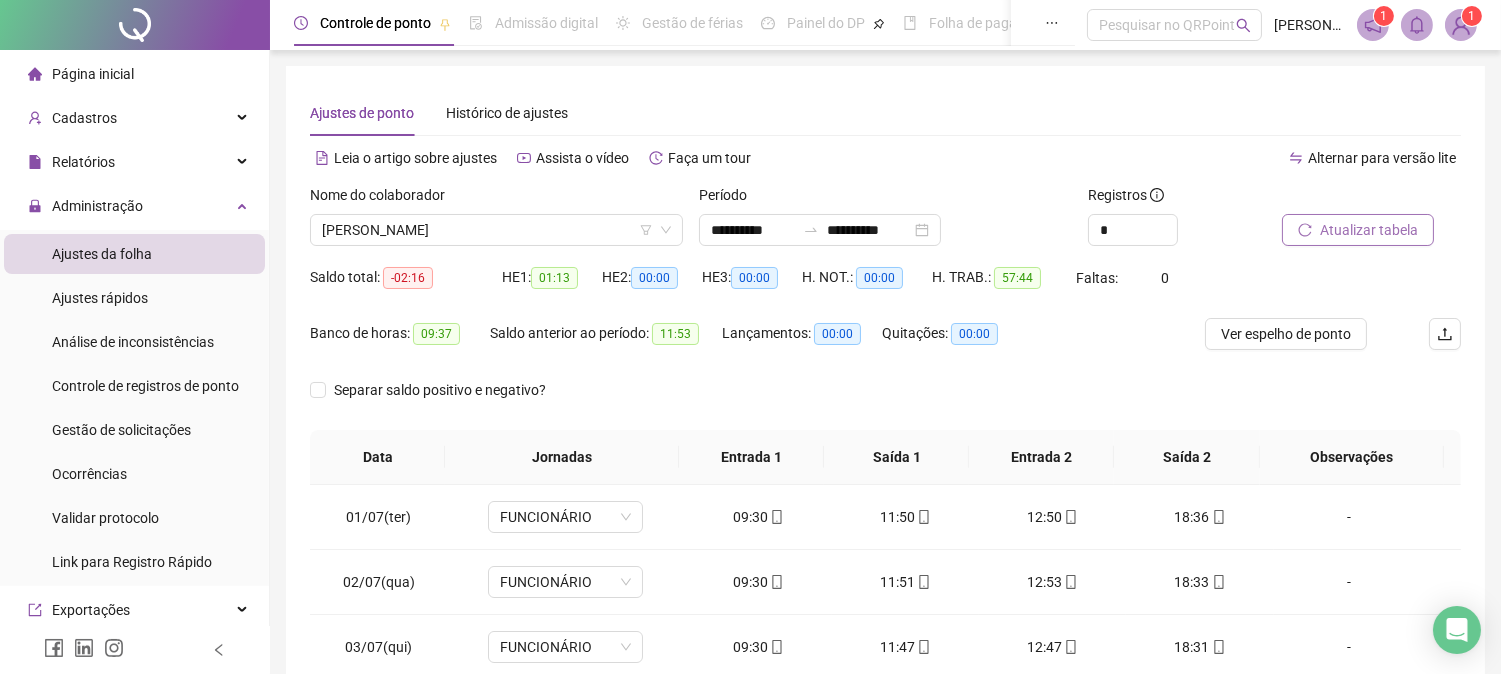 click on "Atualizar tabela" at bounding box center [1369, 230] 